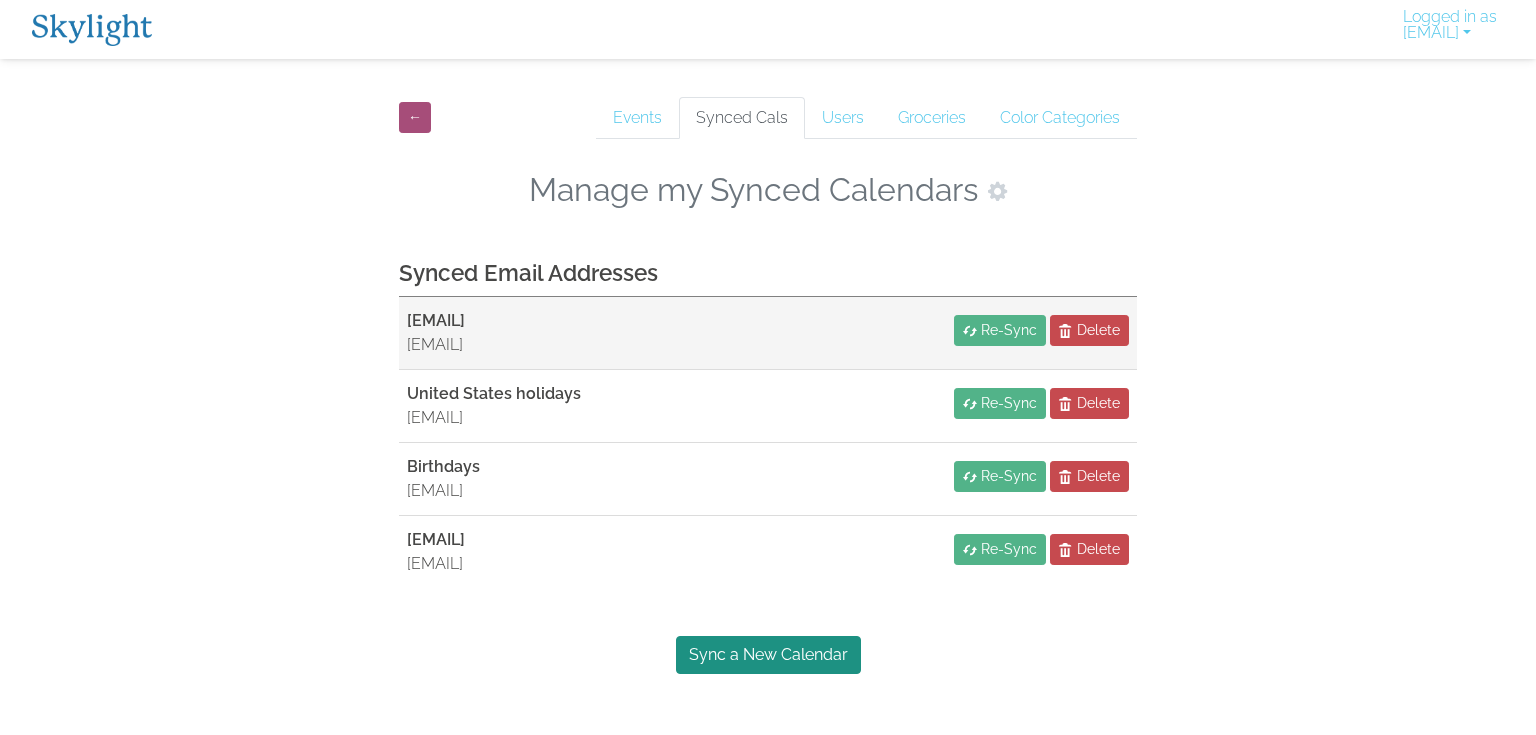 scroll, scrollTop: 0, scrollLeft: 0, axis: both 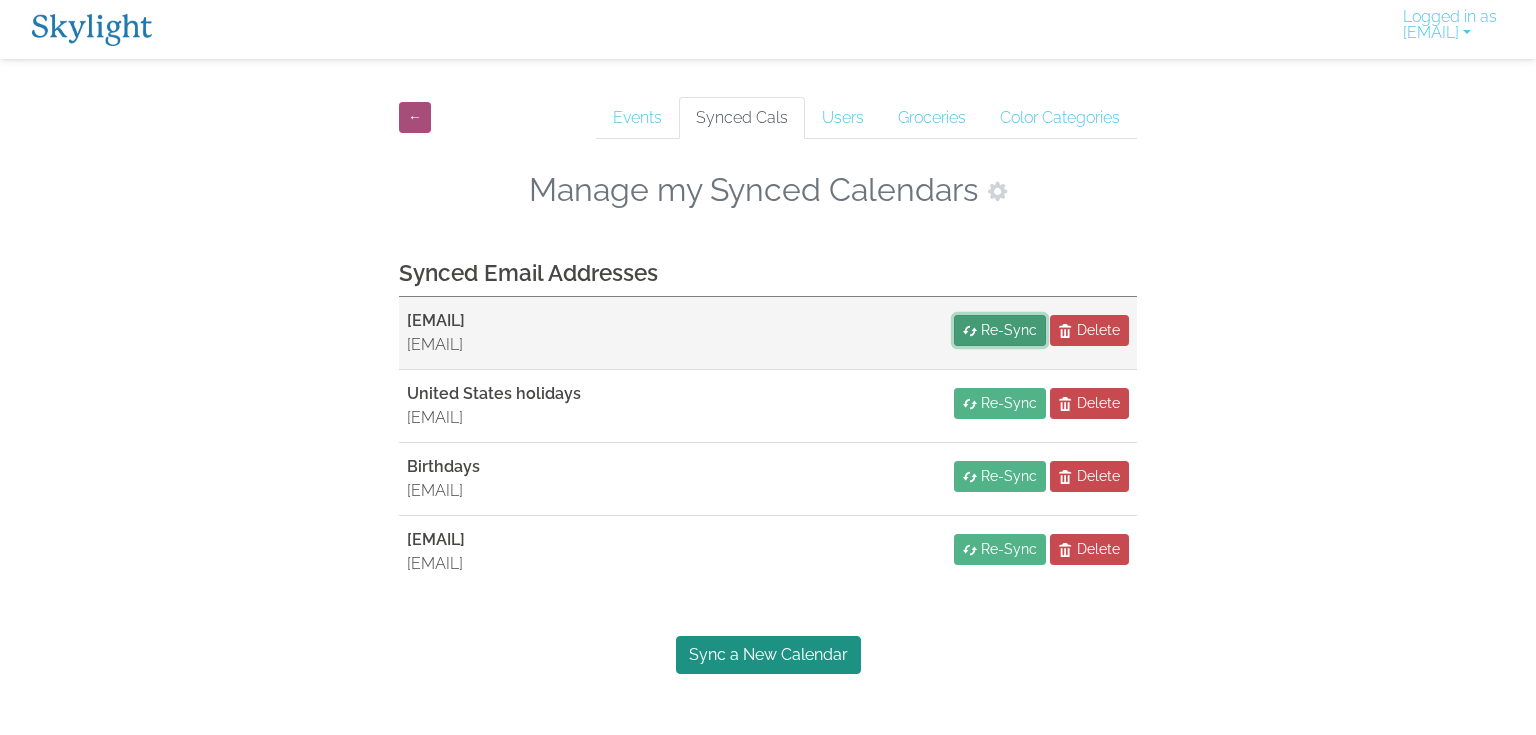 click on "Re-Sync" at bounding box center (1009, 330) 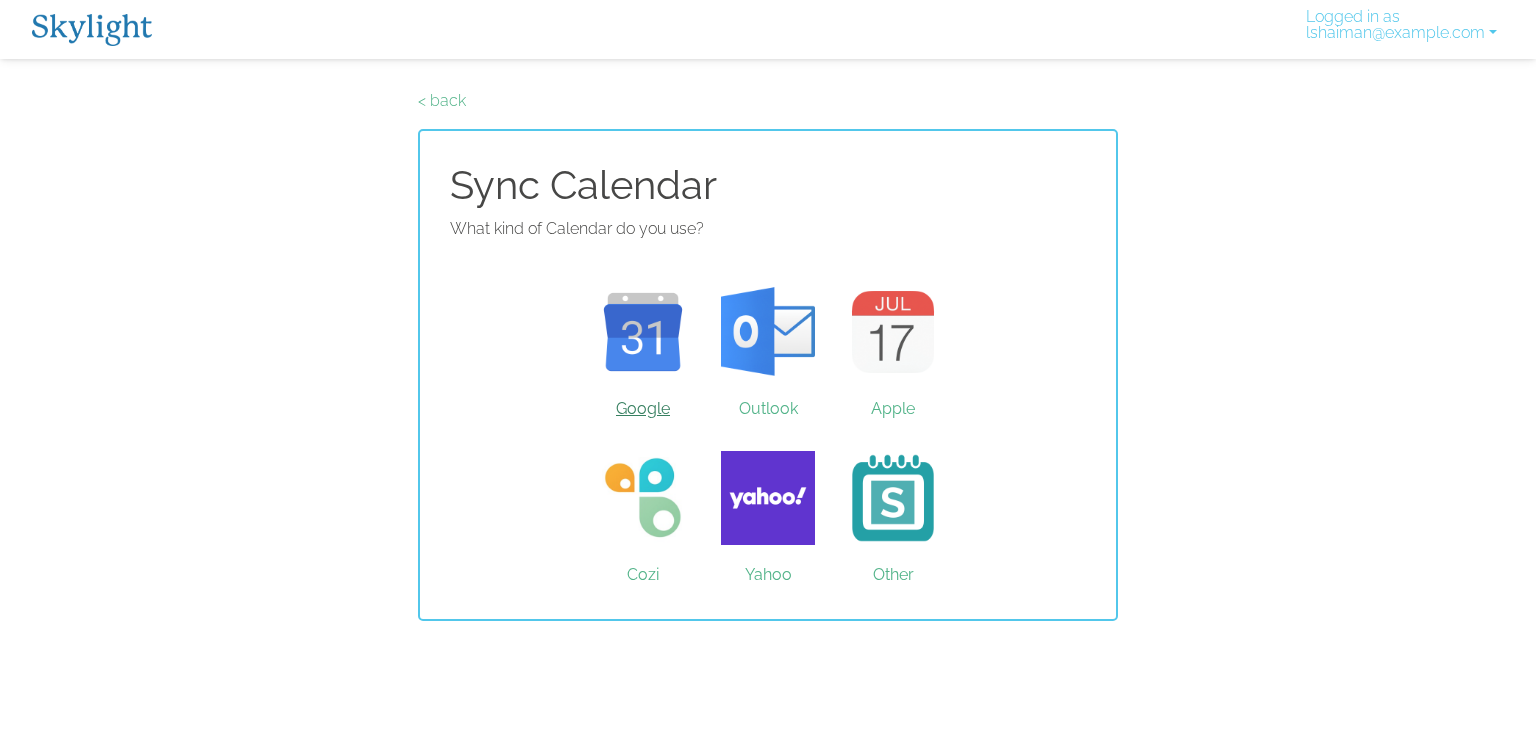 scroll, scrollTop: 0, scrollLeft: 0, axis: both 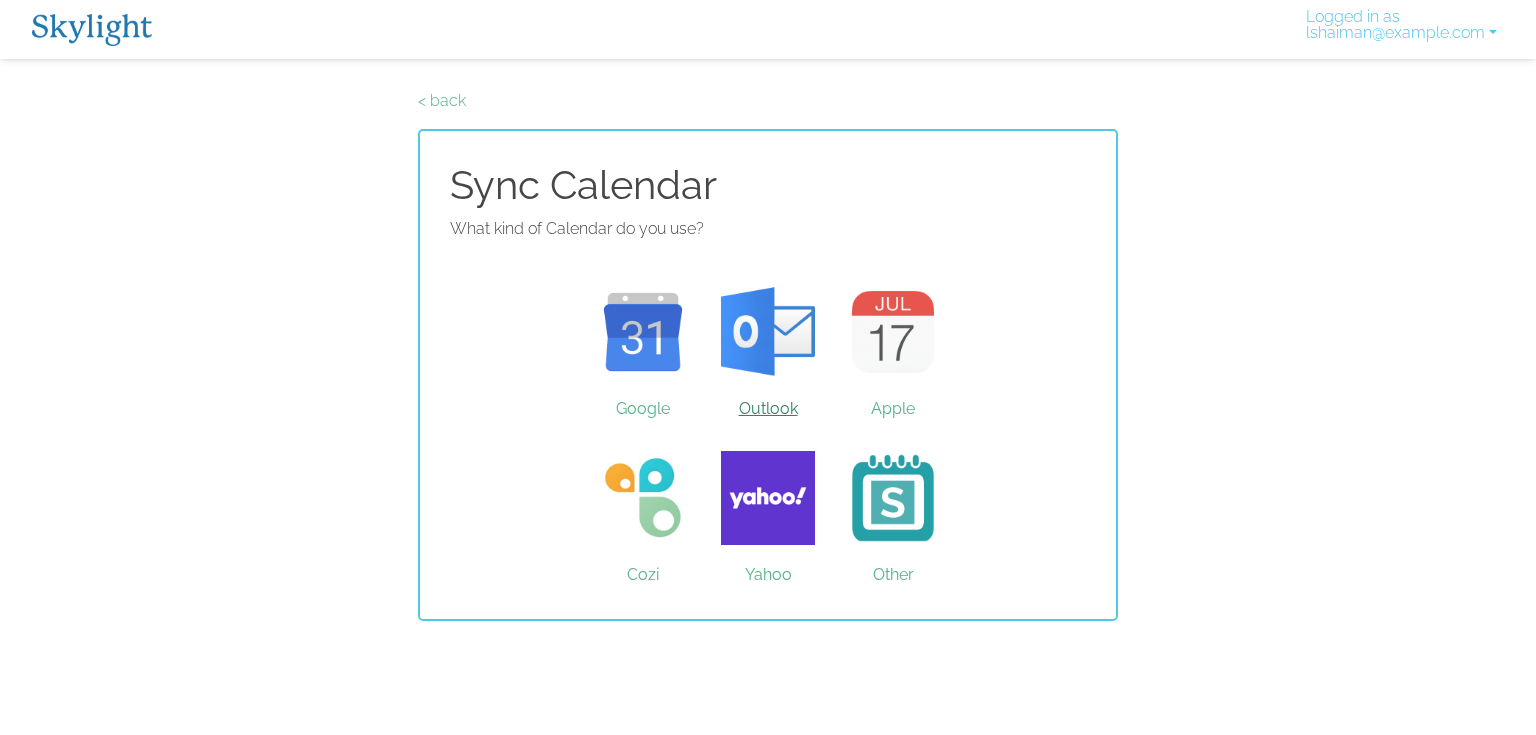 click on "Outlook" at bounding box center [768, 332] 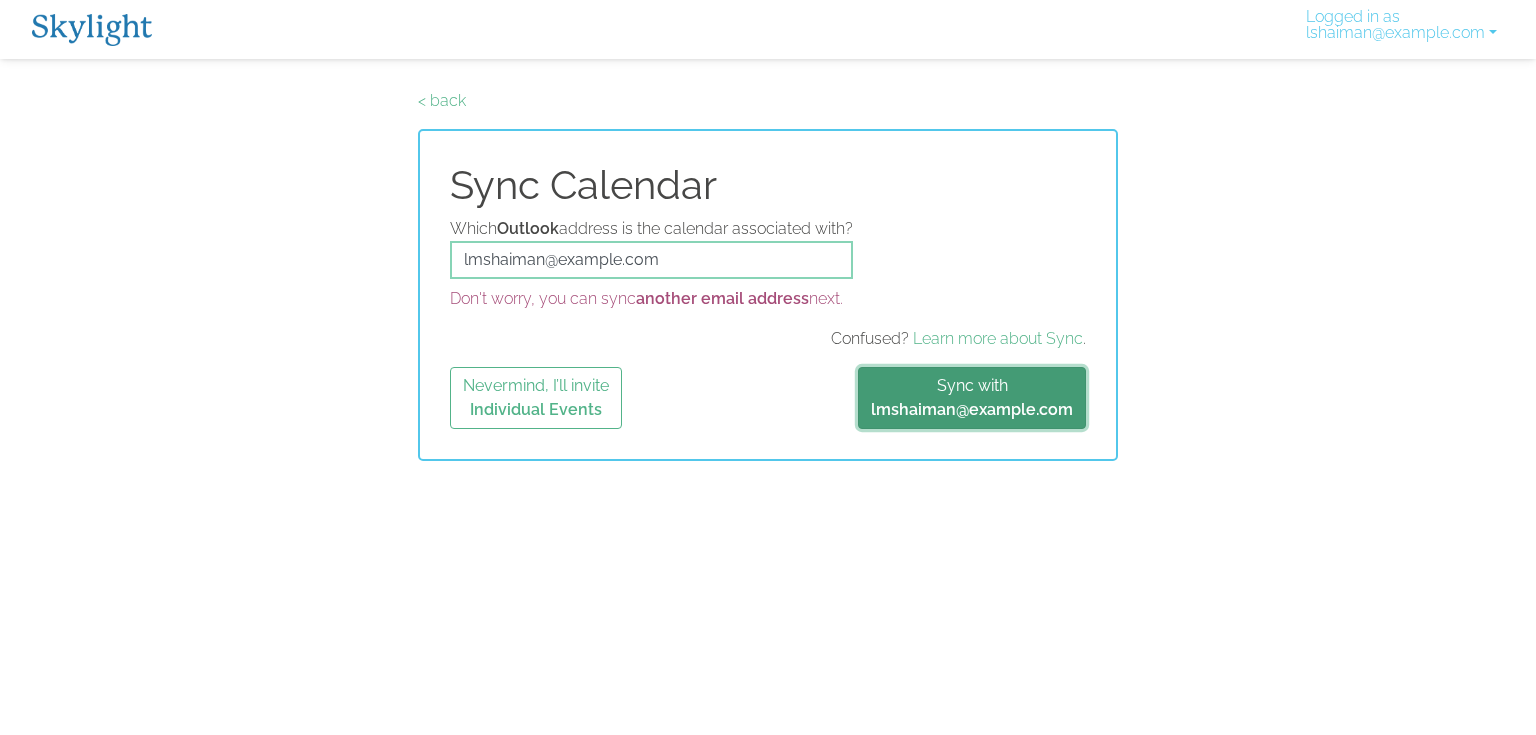 click on "lmshaiman@outlook.com" at bounding box center (972, 409) 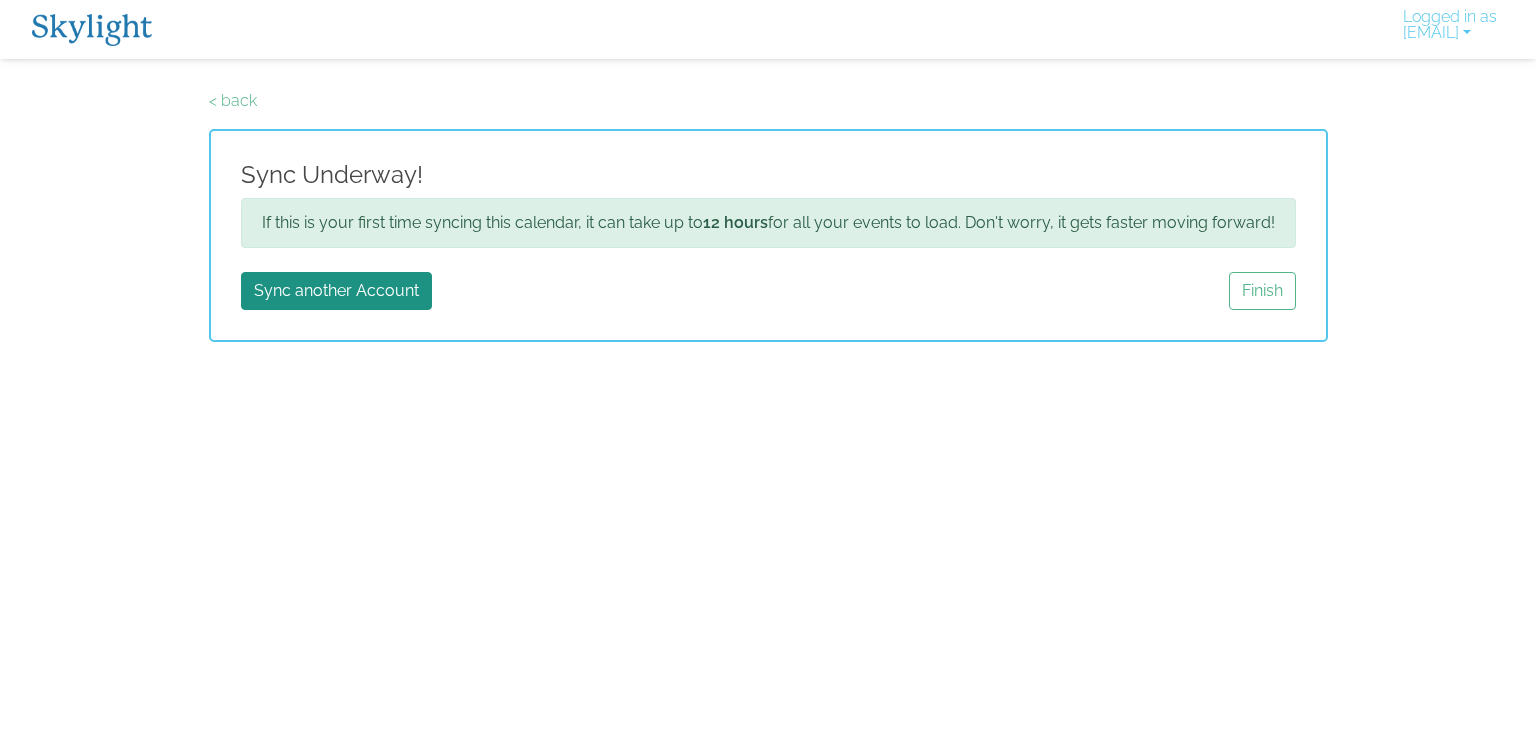 scroll, scrollTop: 0, scrollLeft: 0, axis: both 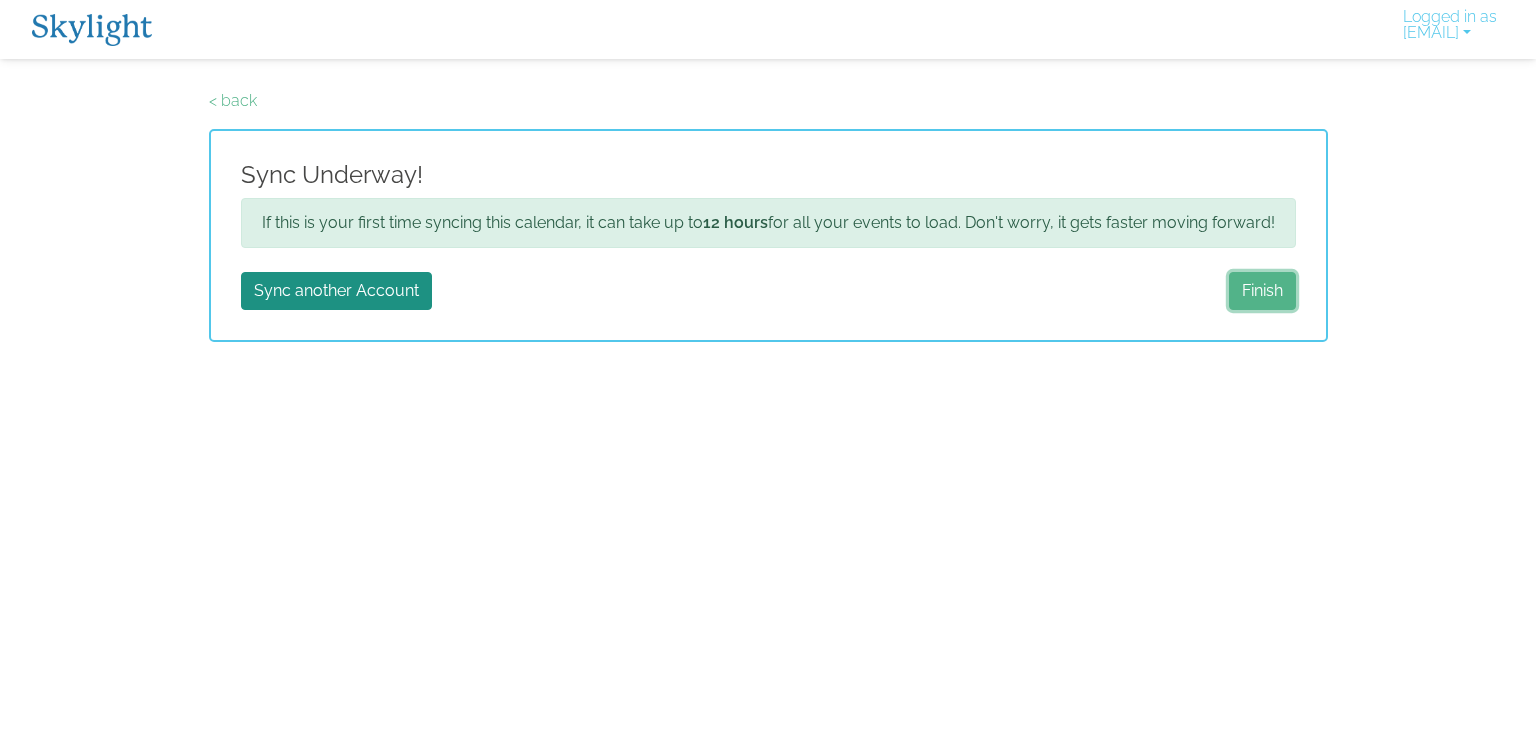 click on "Finish" at bounding box center (1262, 291) 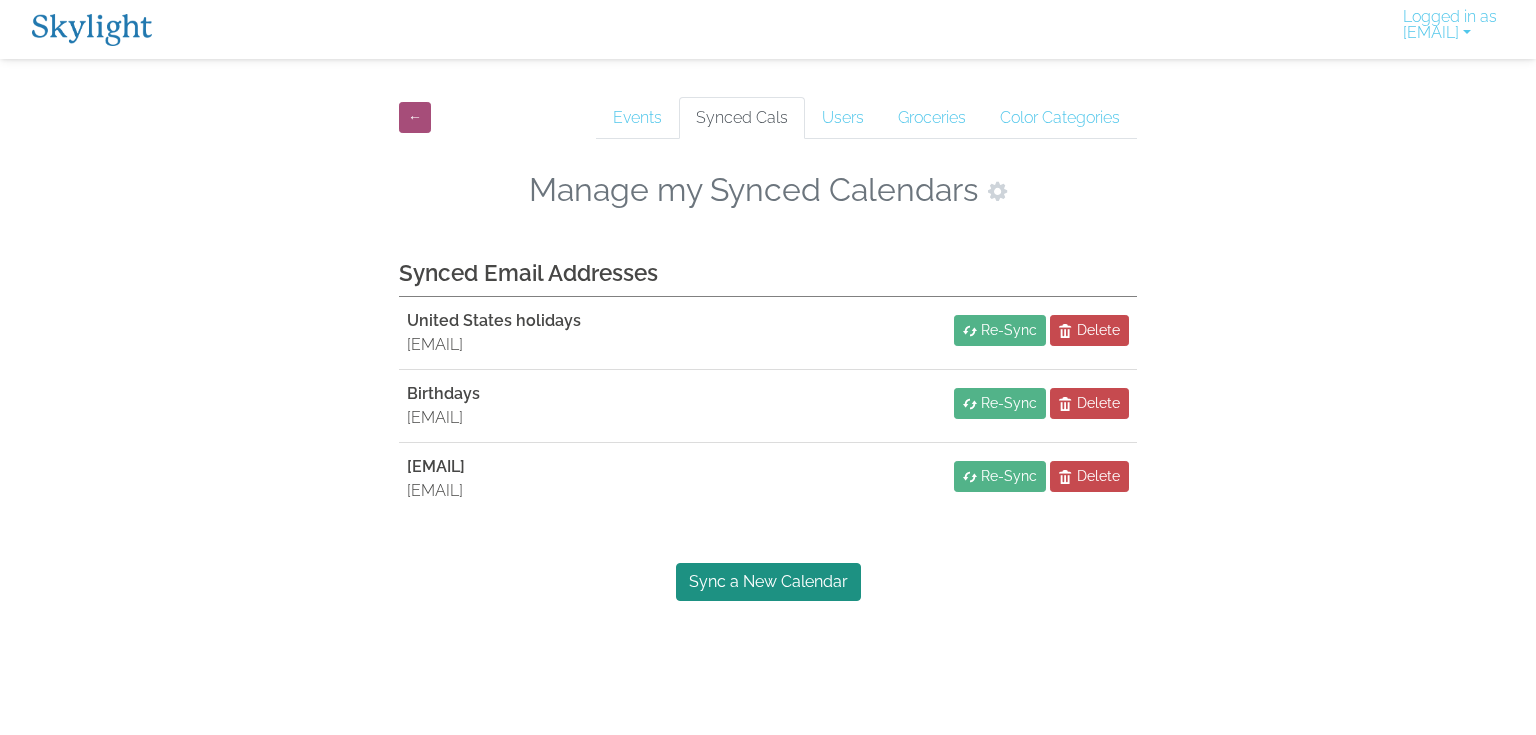 scroll, scrollTop: 0, scrollLeft: 0, axis: both 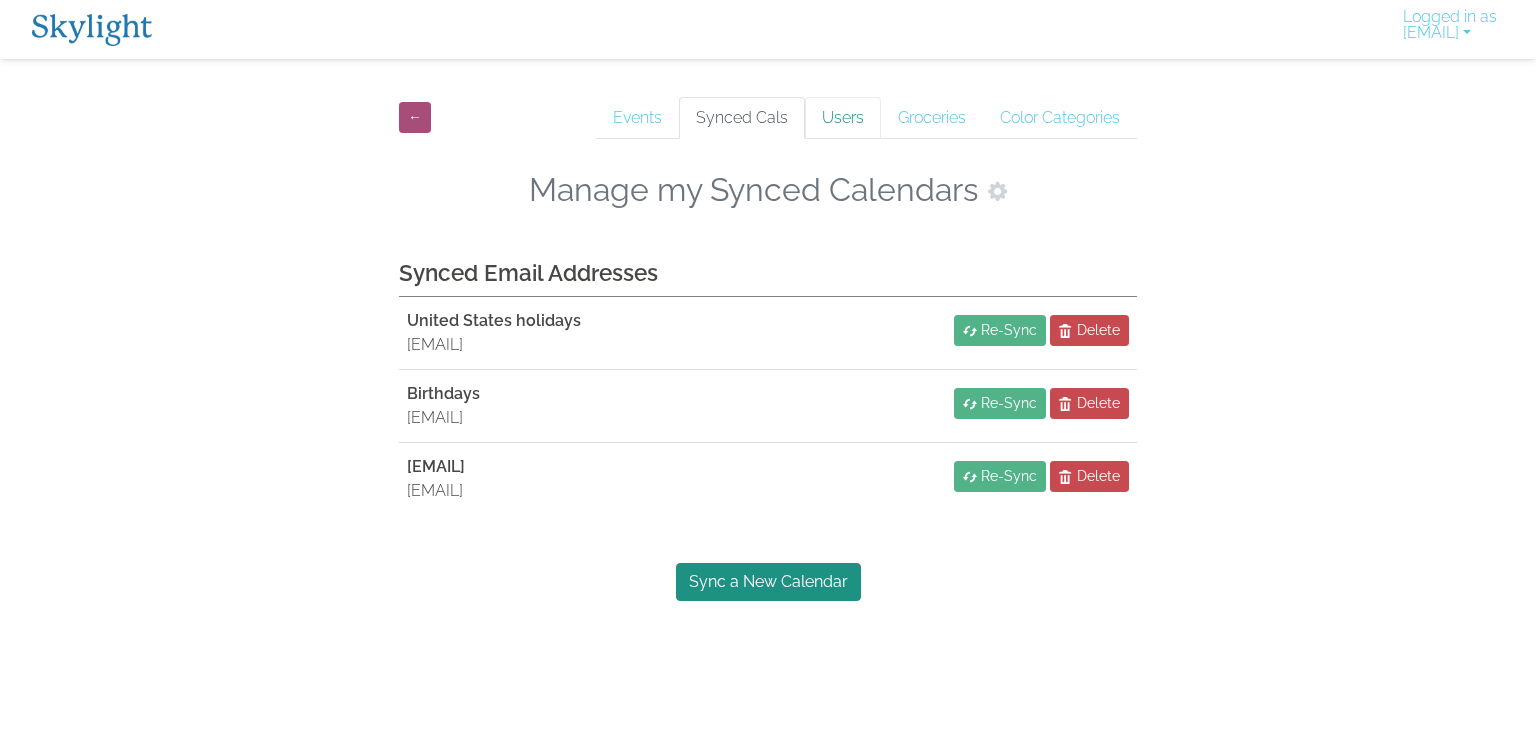 click on "Users" at bounding box center [843, 118] 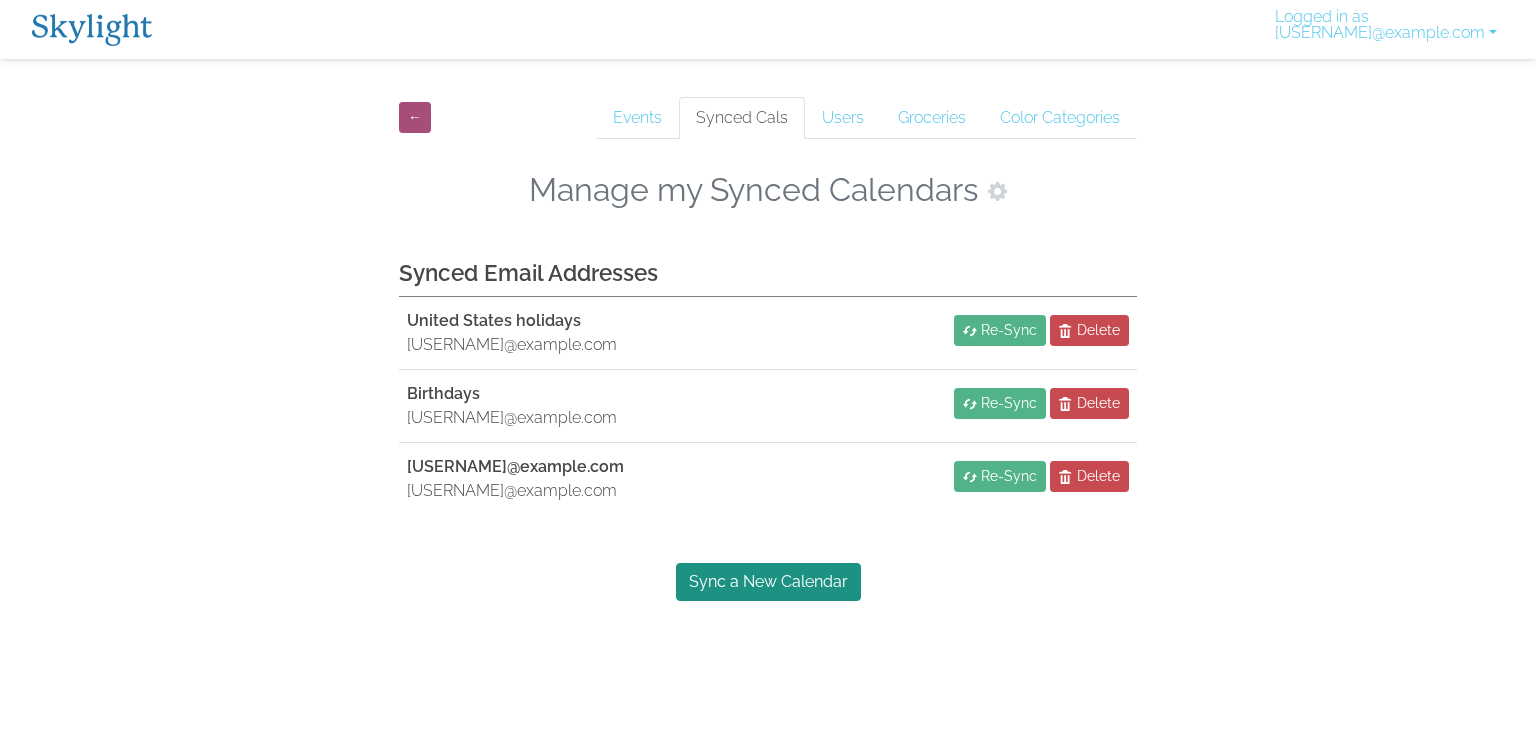 scroll, scrollTop: 0, scrollLeft: 0, axis: both 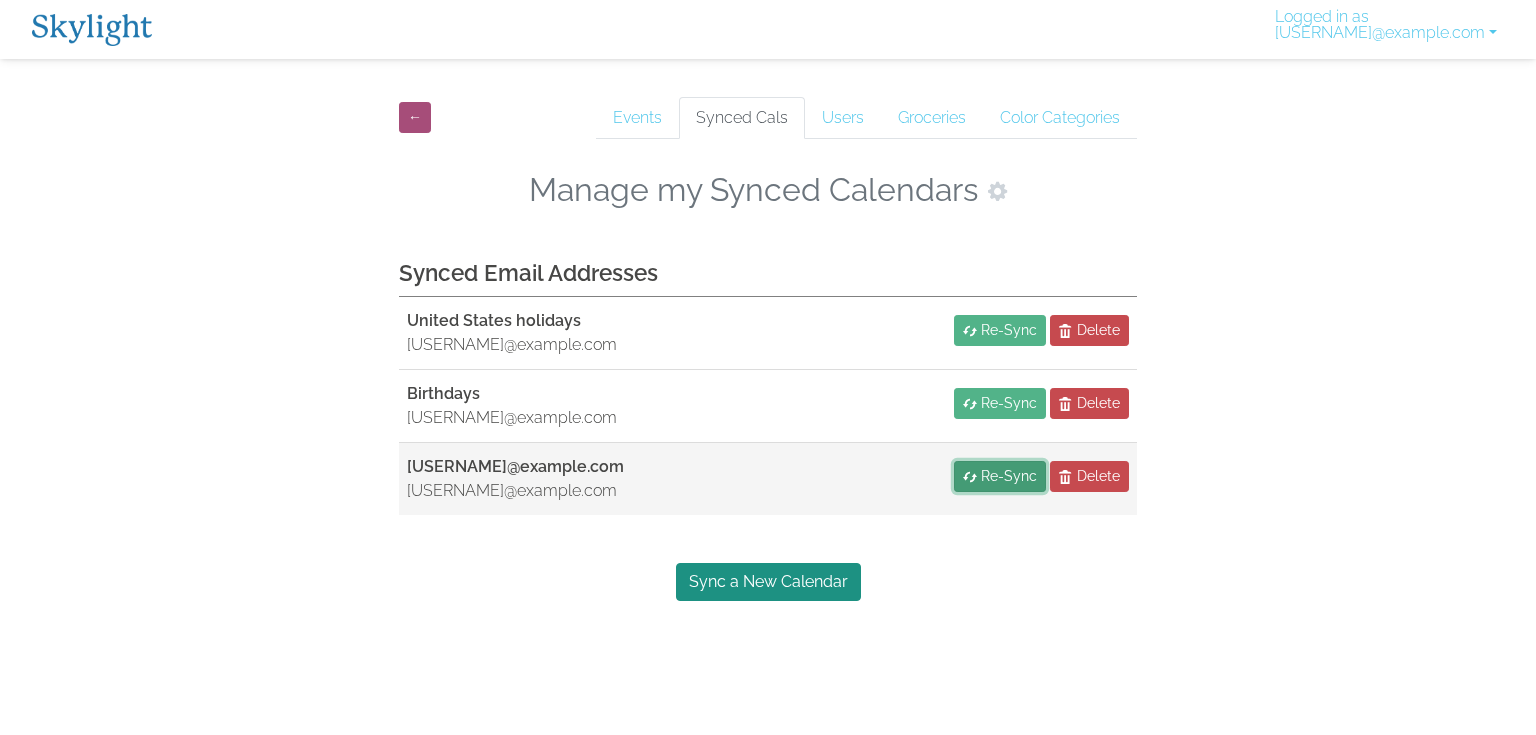 click on "Re-Sync" at bounding box center [1000, 476] 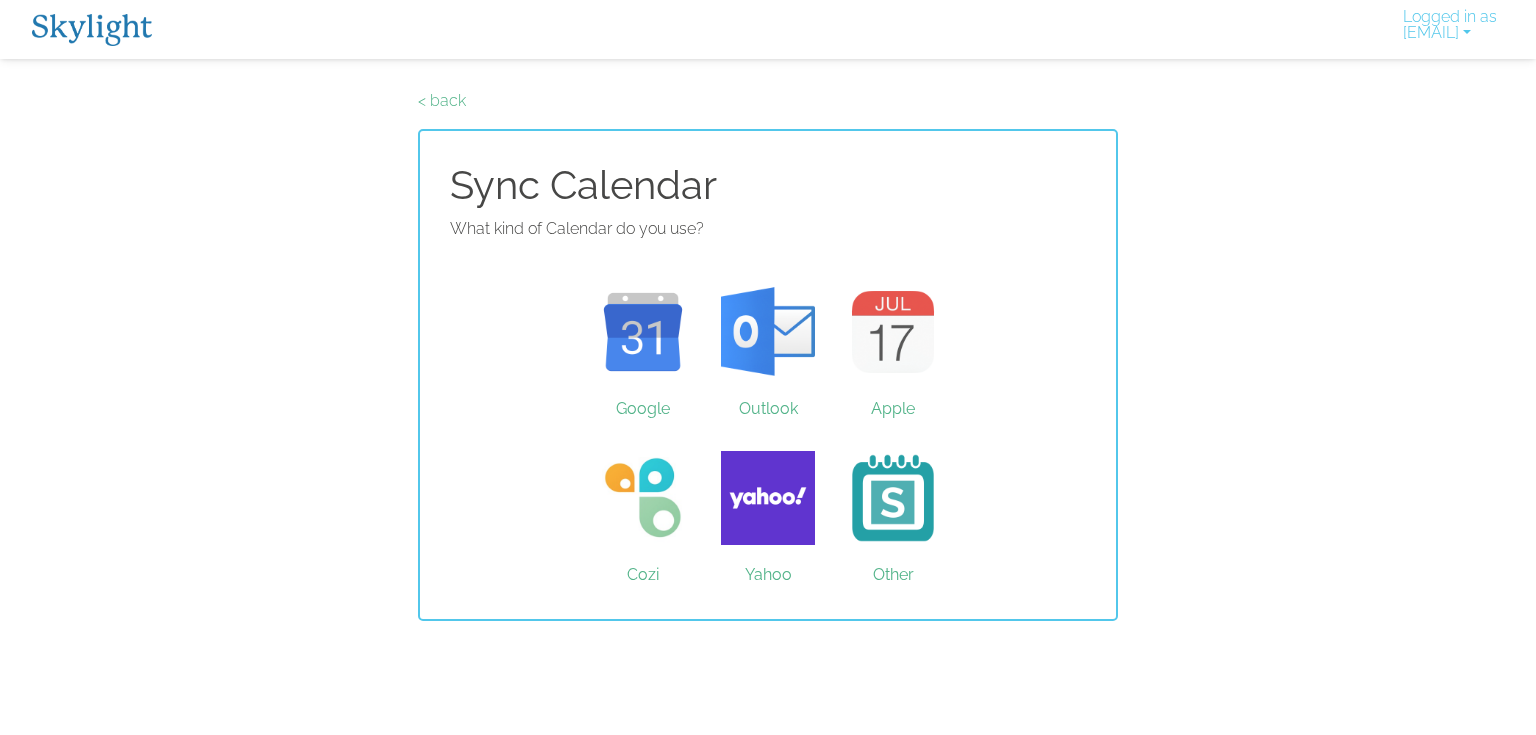 scroll, scrollTop: 0, scrollLeft: 0, axis: both 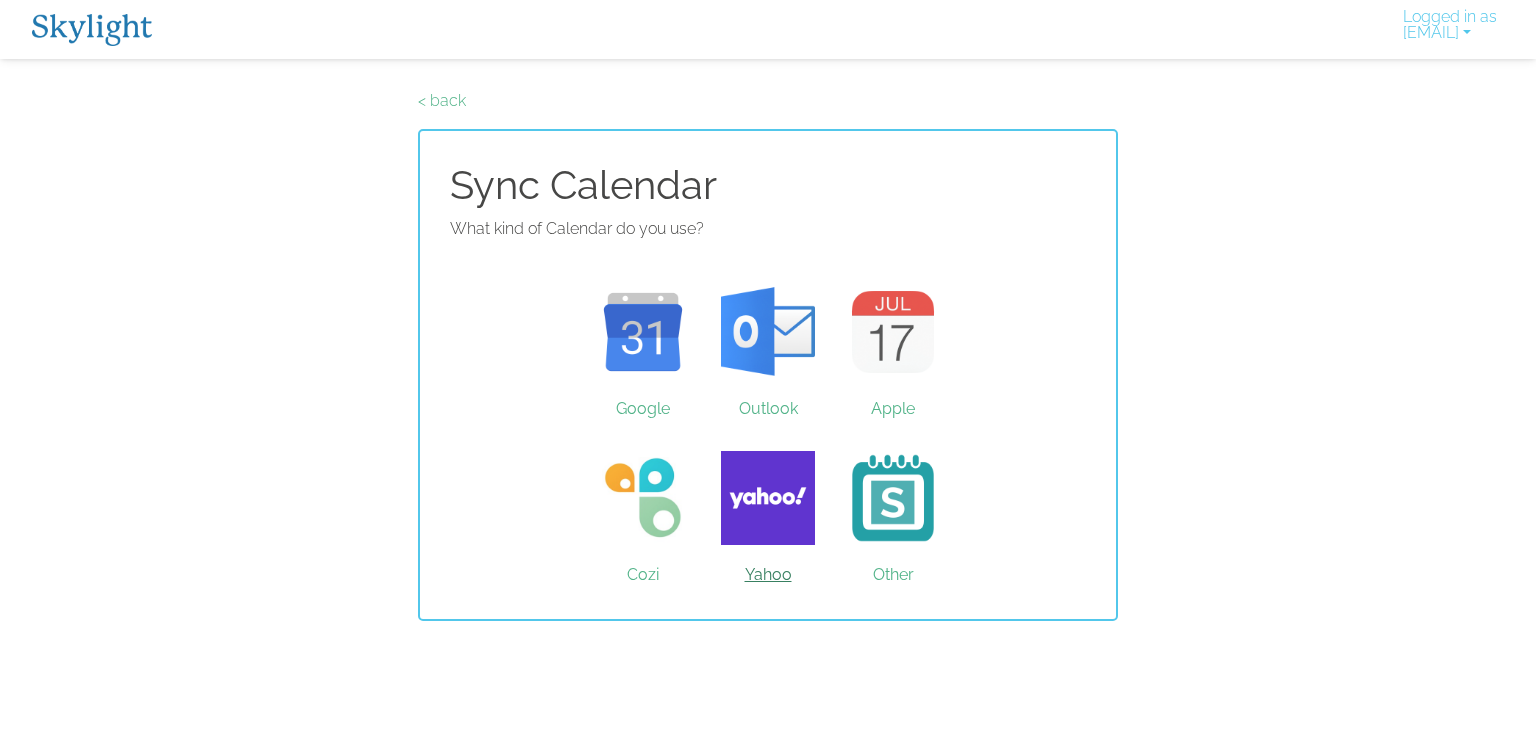 click on "Yahoo" at bounding box center [768, 498] 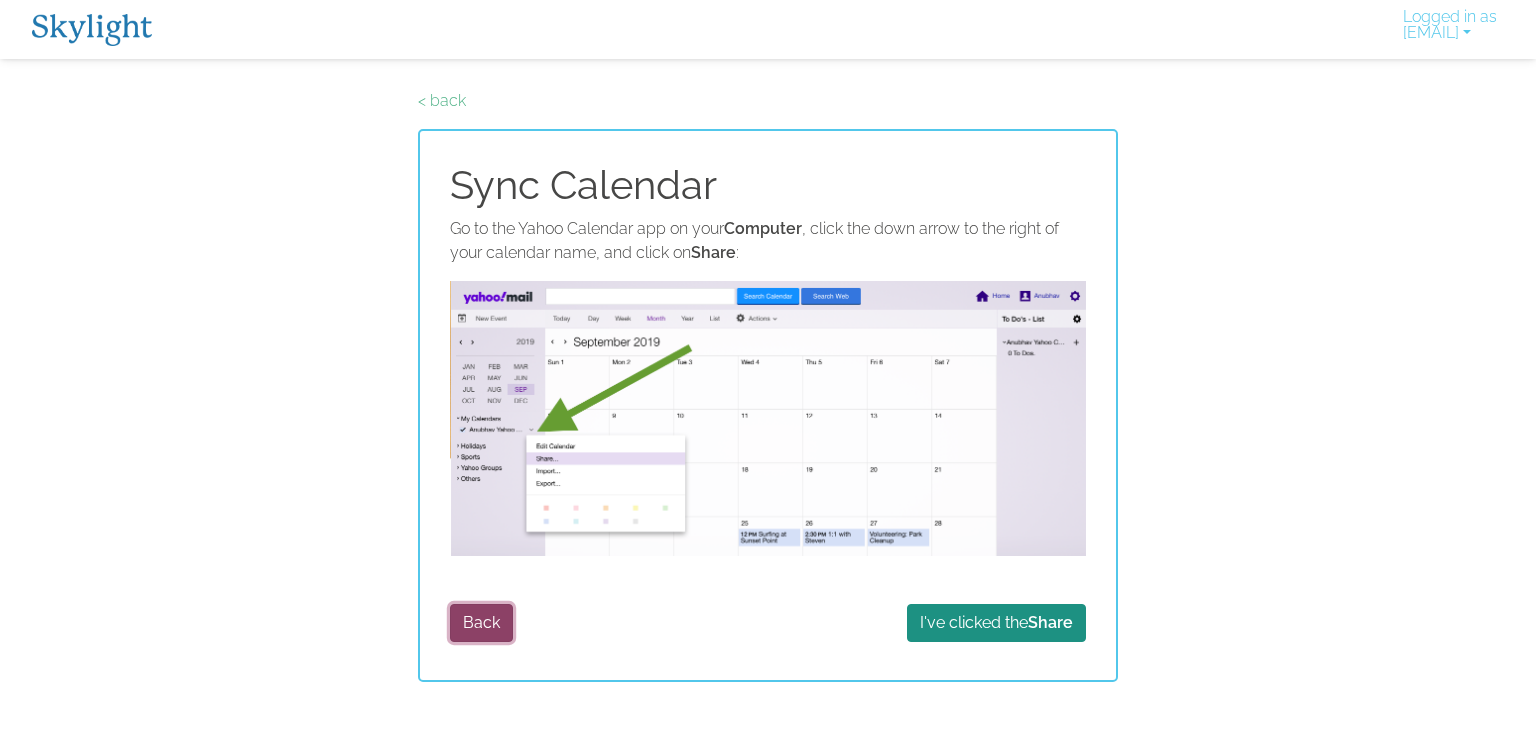 click on "Back" at bounding box center (481, 623) 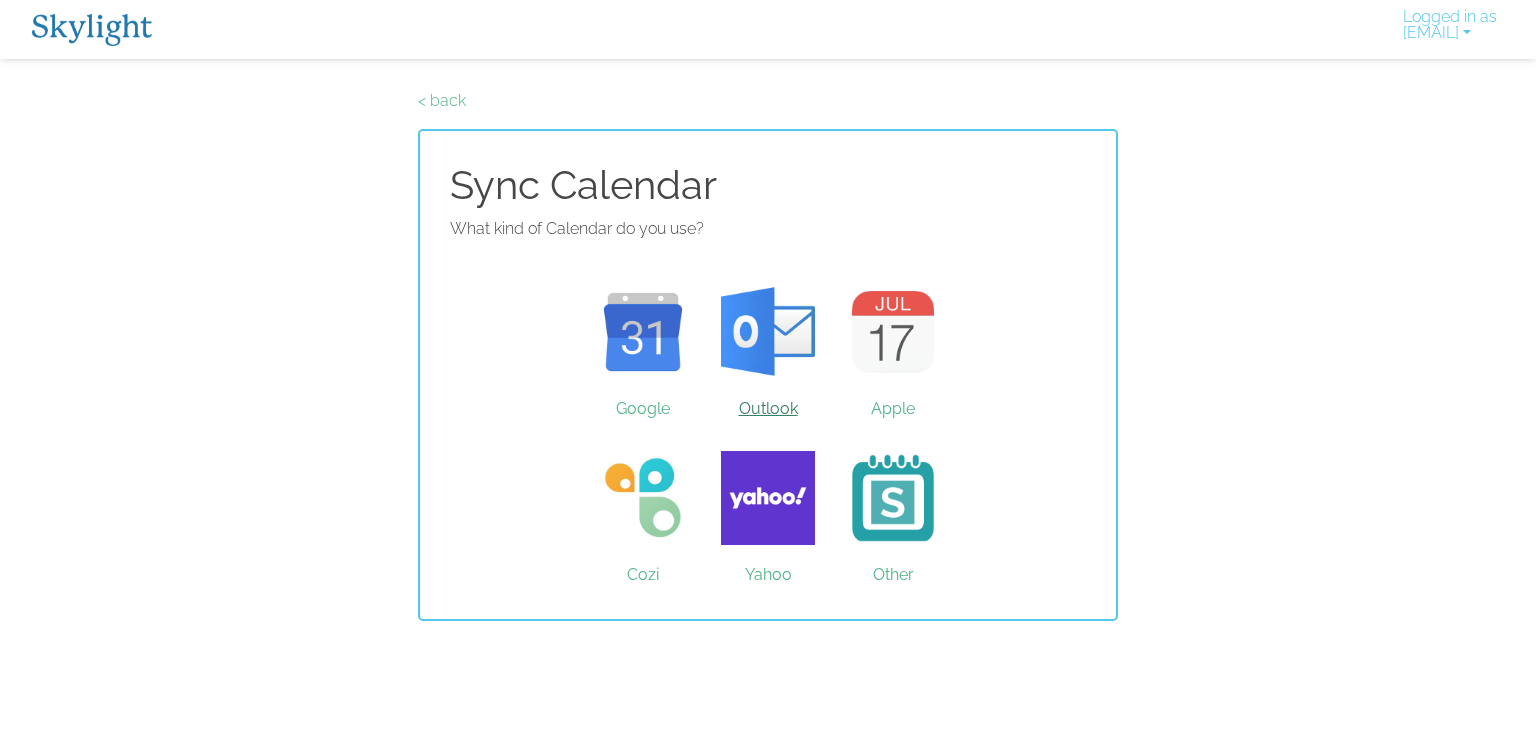click on "Outlook" at bounding box center [768, 332] 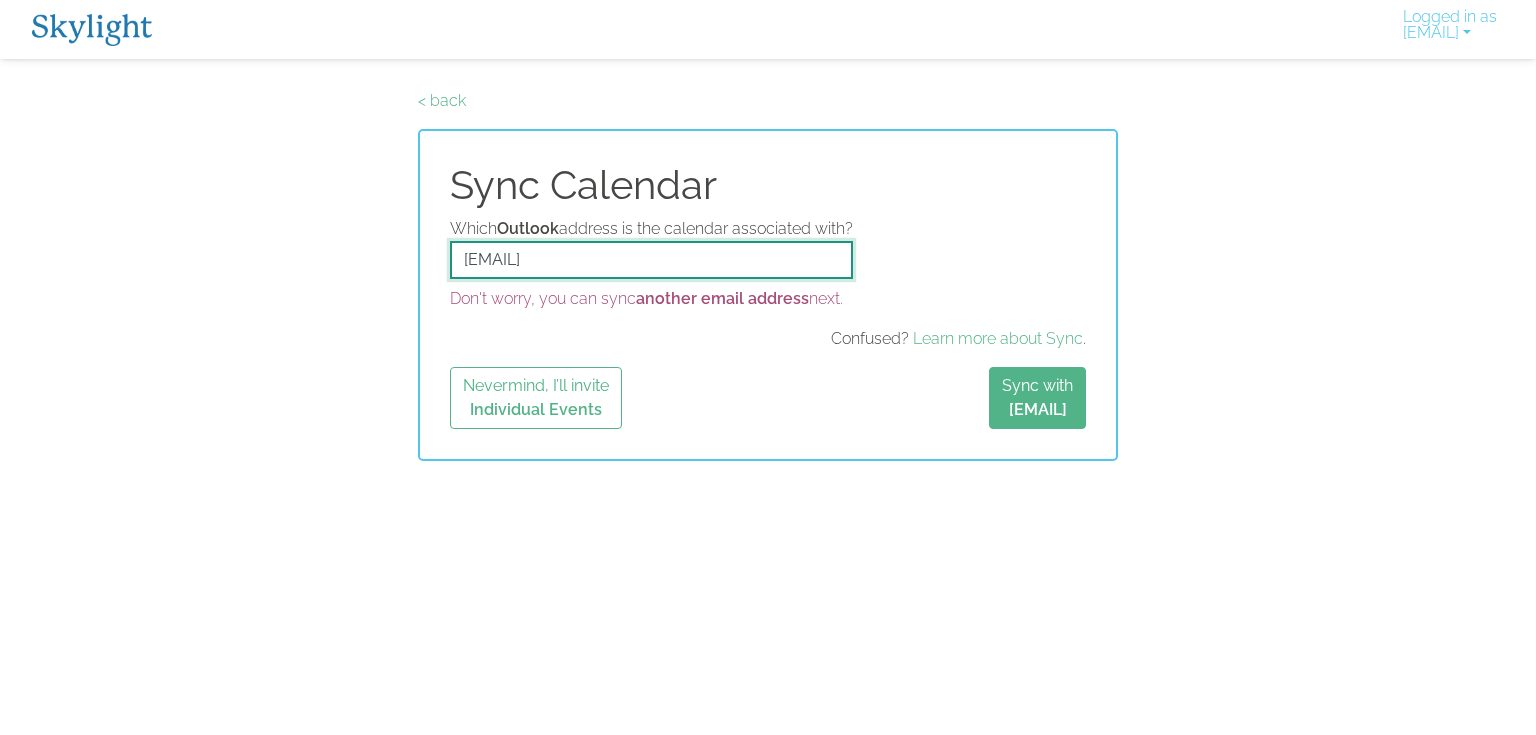 drag, startPoint x: 651, startPoint y: 254, endPoint x: 449, endPoint y: 257, distance: 202.02228 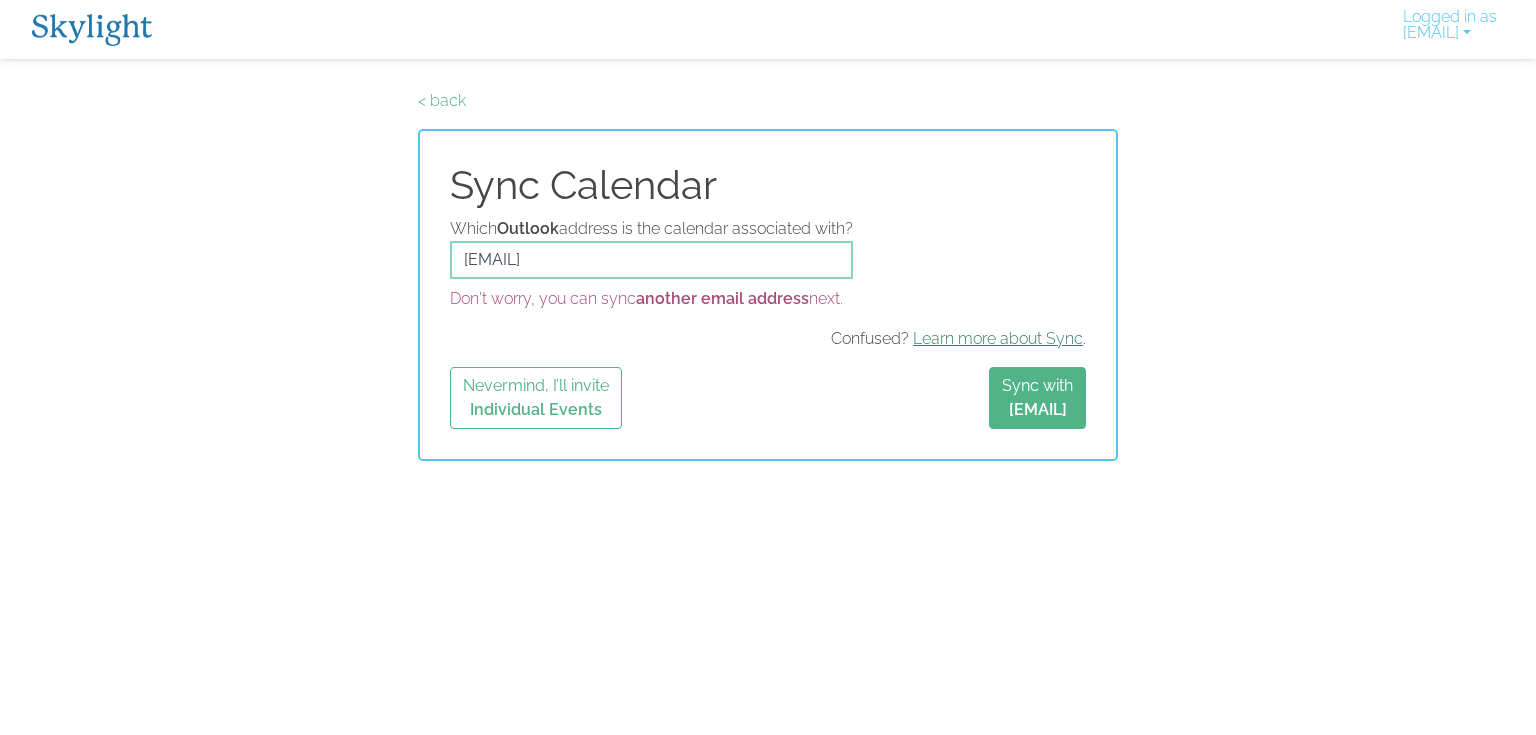 click on "Learn more about Sync" at bounding box center [998, 338] 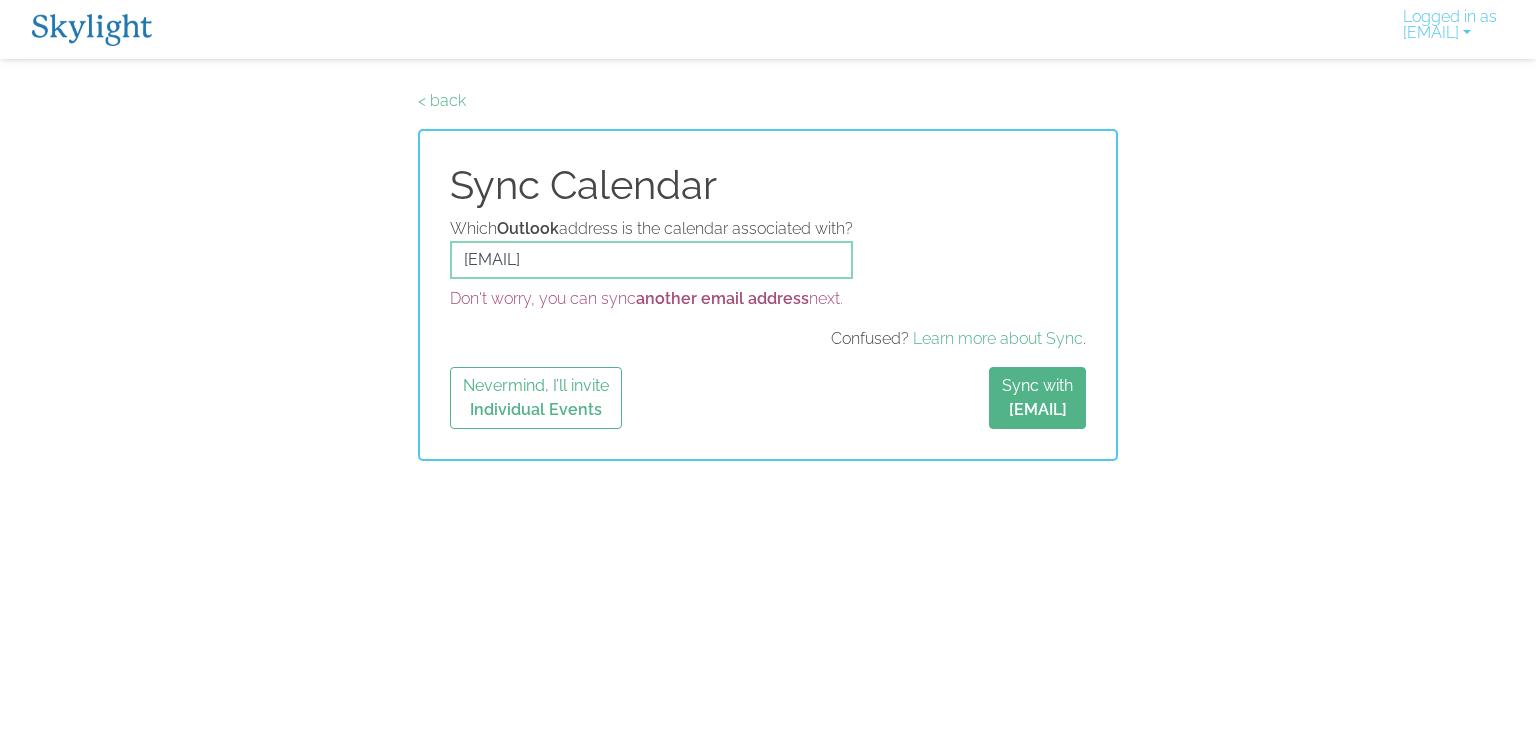 click on "another email address" at bounding box center [722, 298] 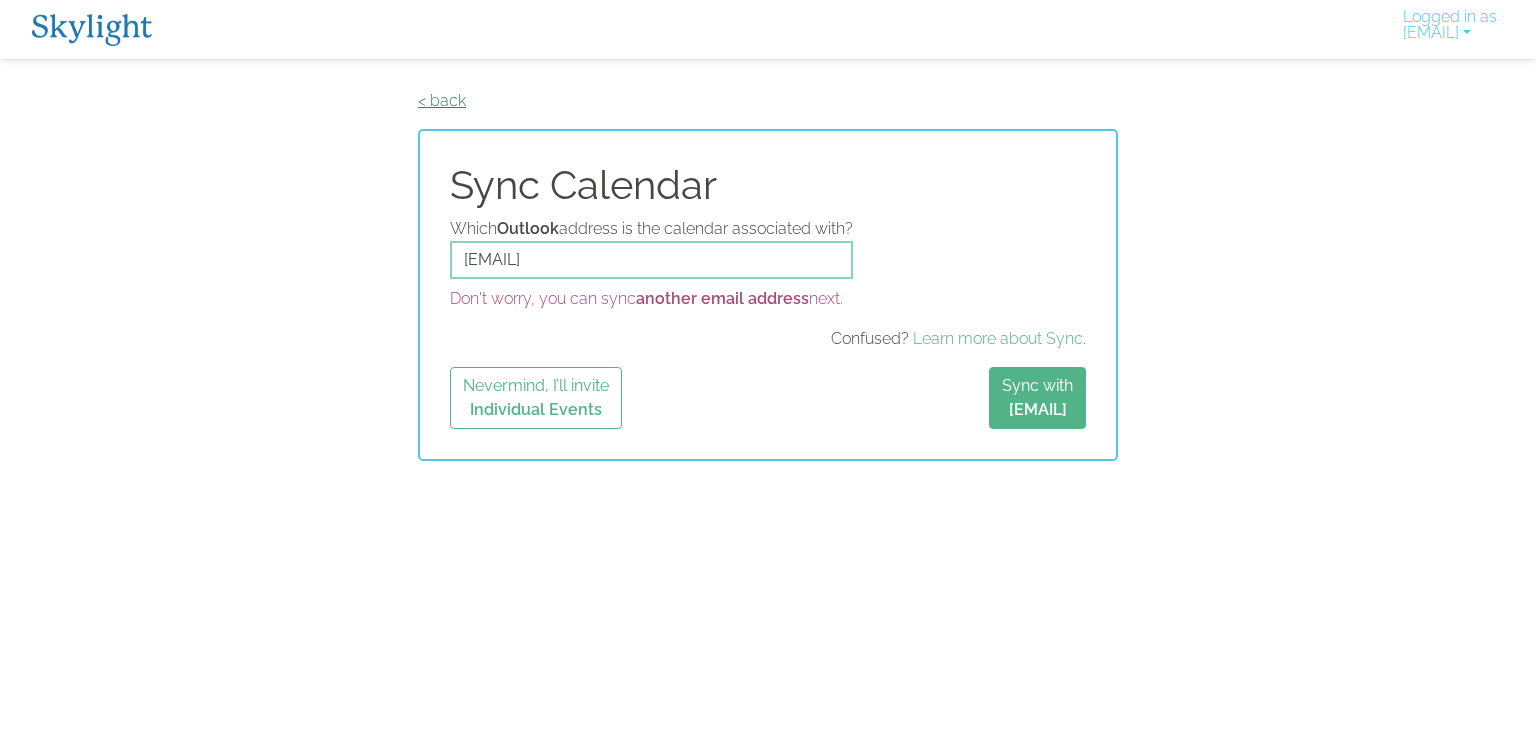 click on "< back" at bounding box center (442, 100) 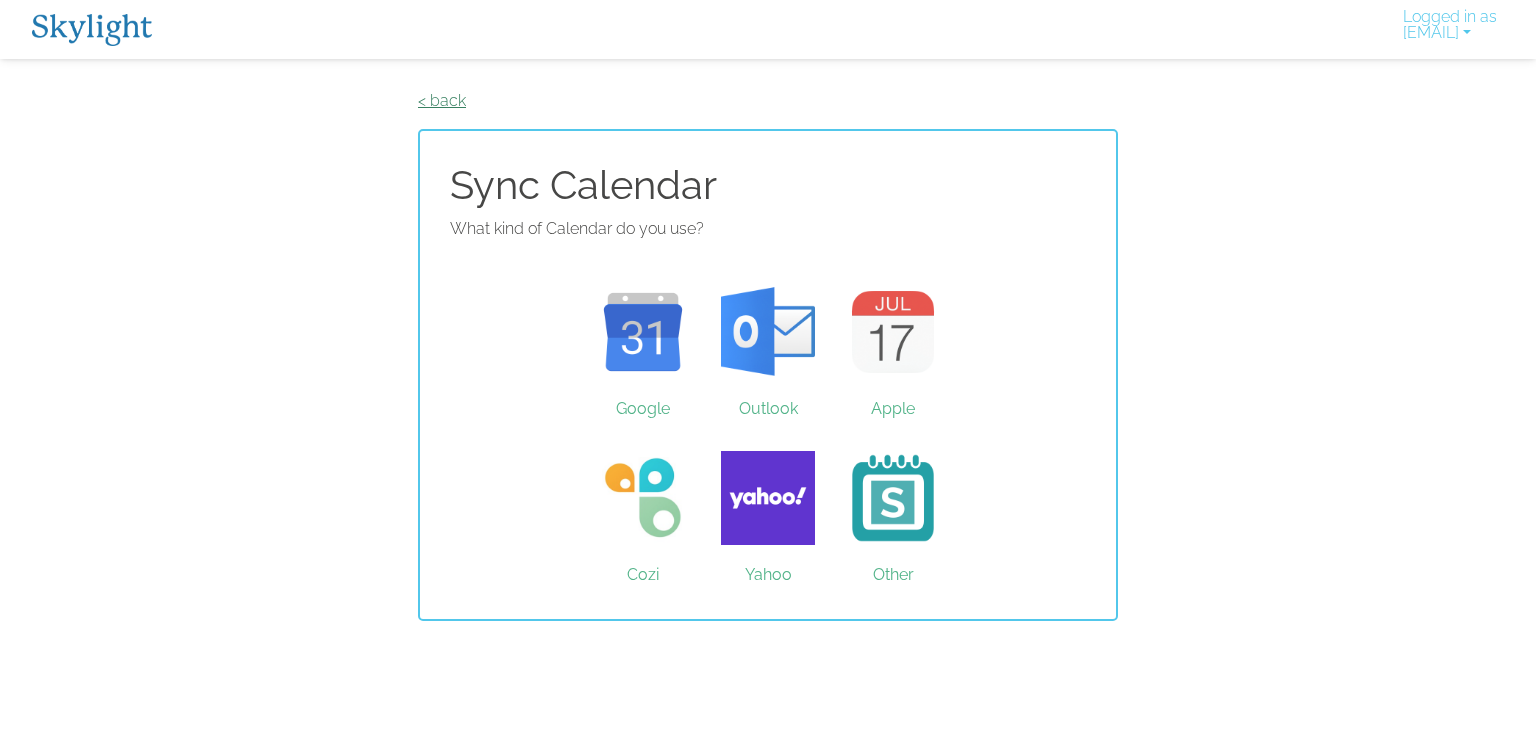 click on "< back" at bounding box center (442, 100) 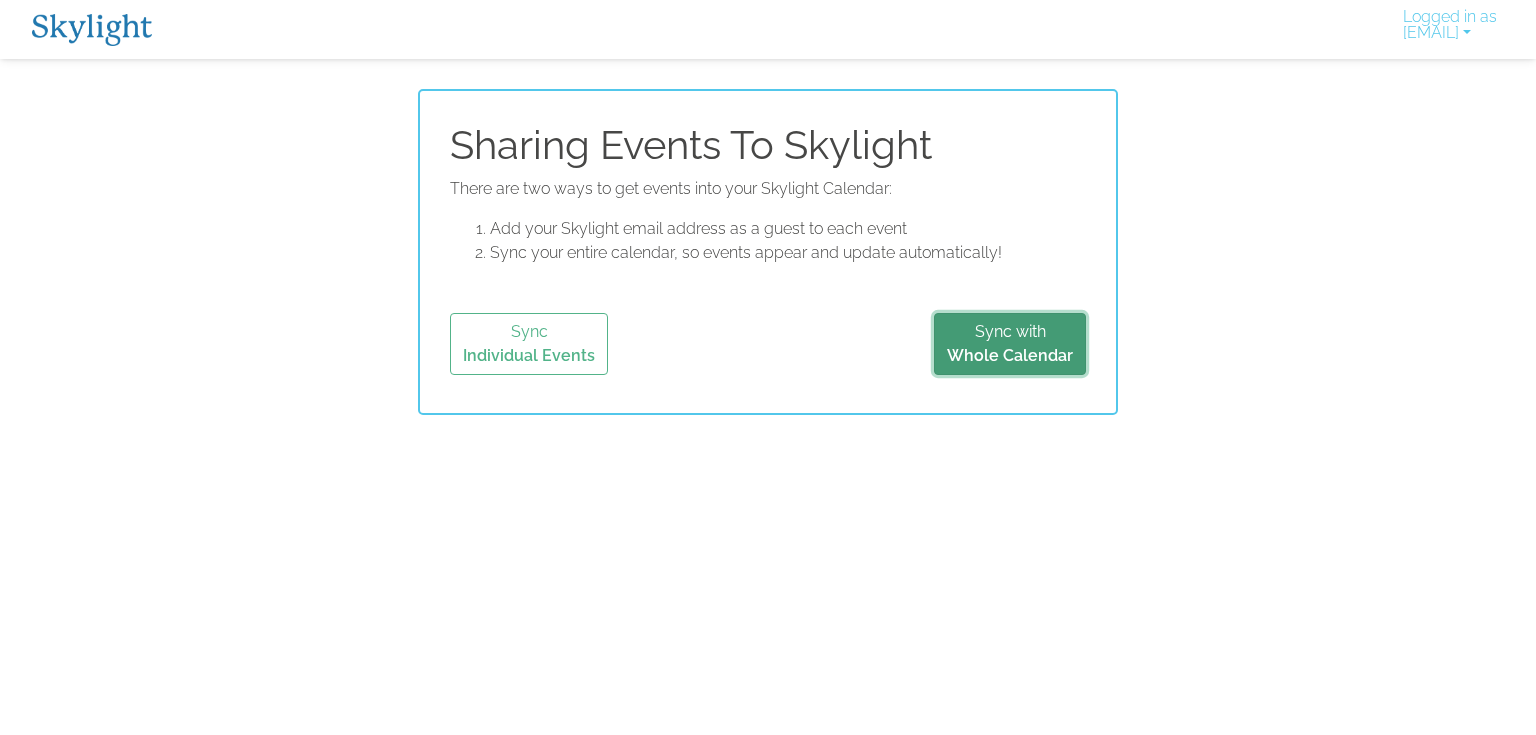 click on "Sync with  Whole Calendar" at bounding box center (1010, 344) 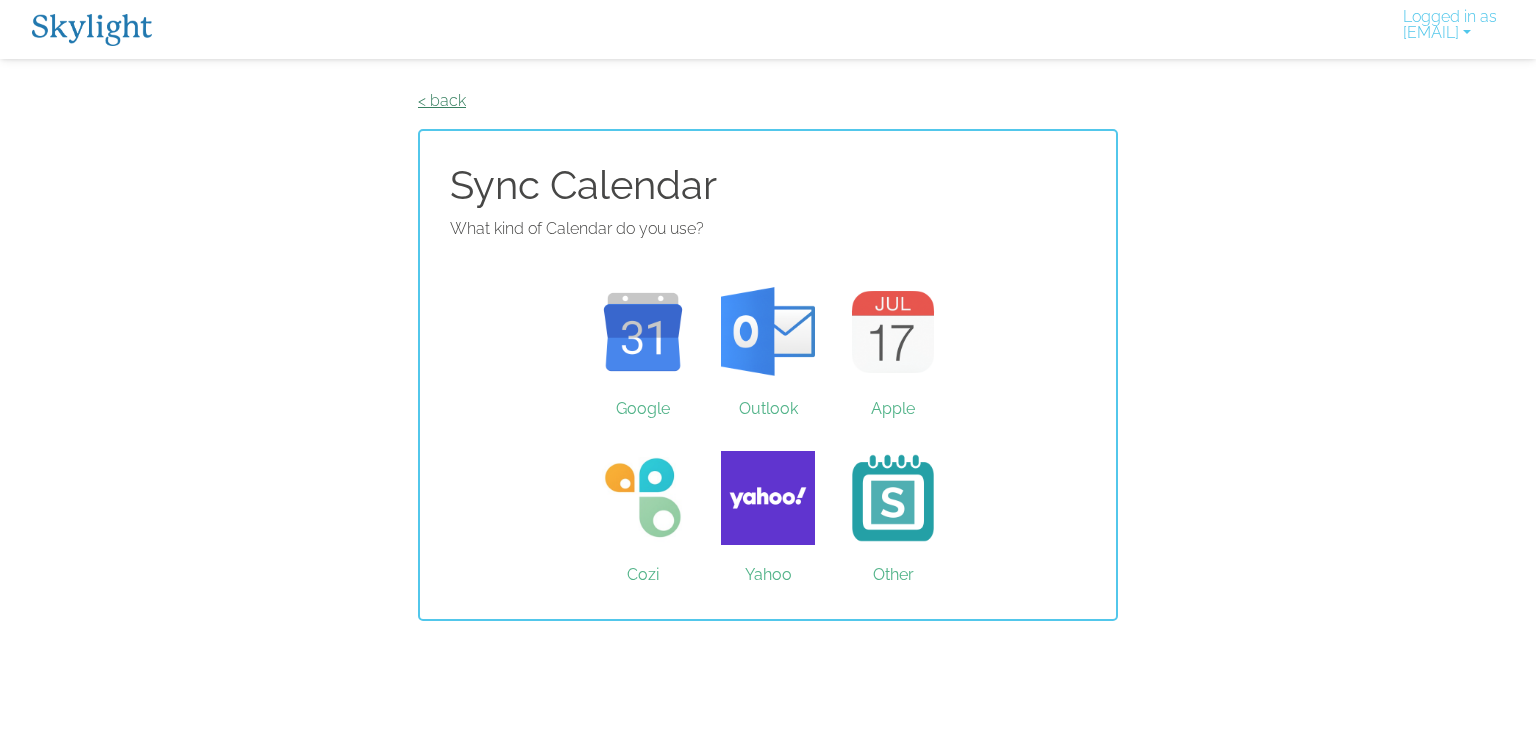 click on "< back" at bounding box center (442, 100) 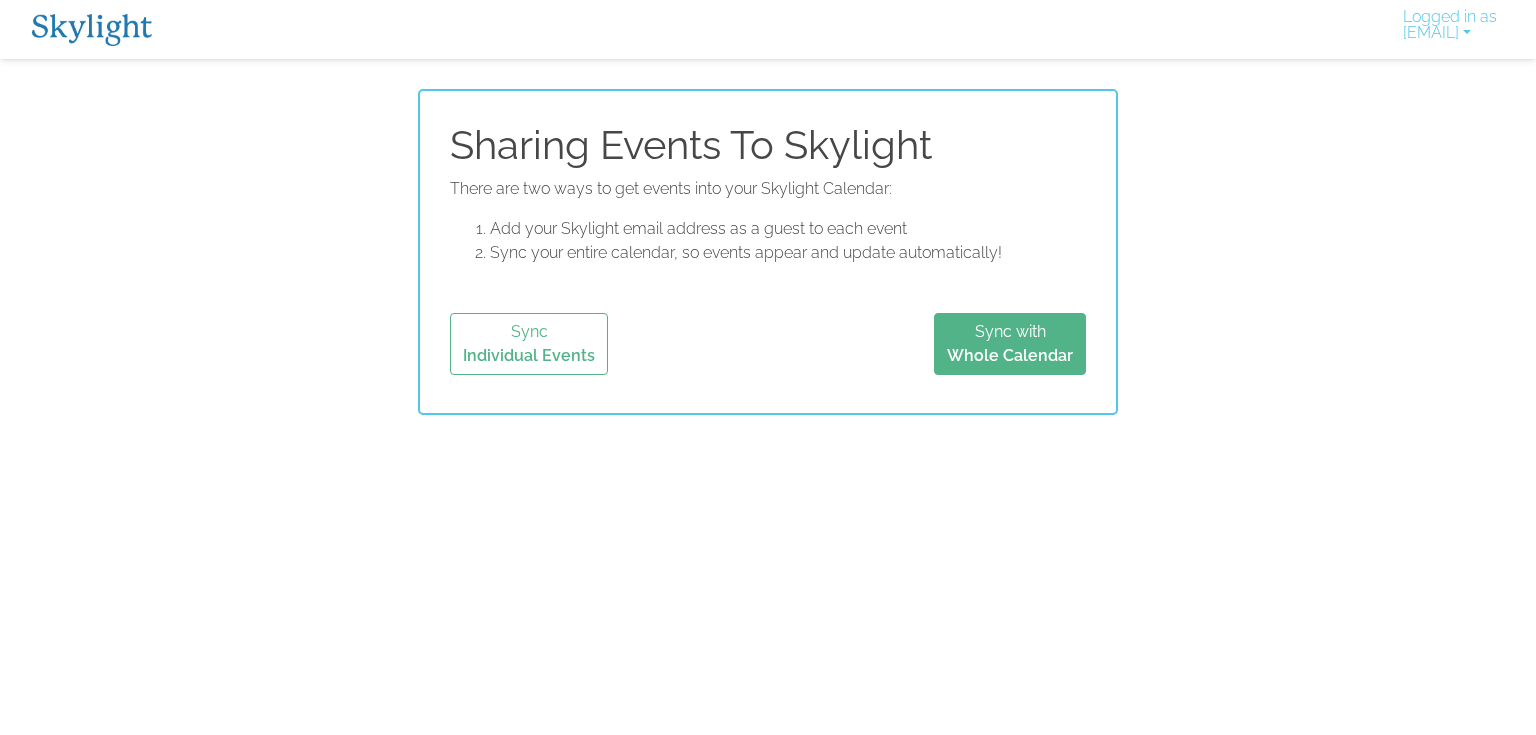 click on "Sharing Events To Skylight There are two ways to get events into your Skylight Calendar: Add your Skylight email address as a guest to each event Sync your entire calendar, so events appear and update automatically! Sync  Individual Events Sync with  Whole Calendar" at bounding box center (768, 252) 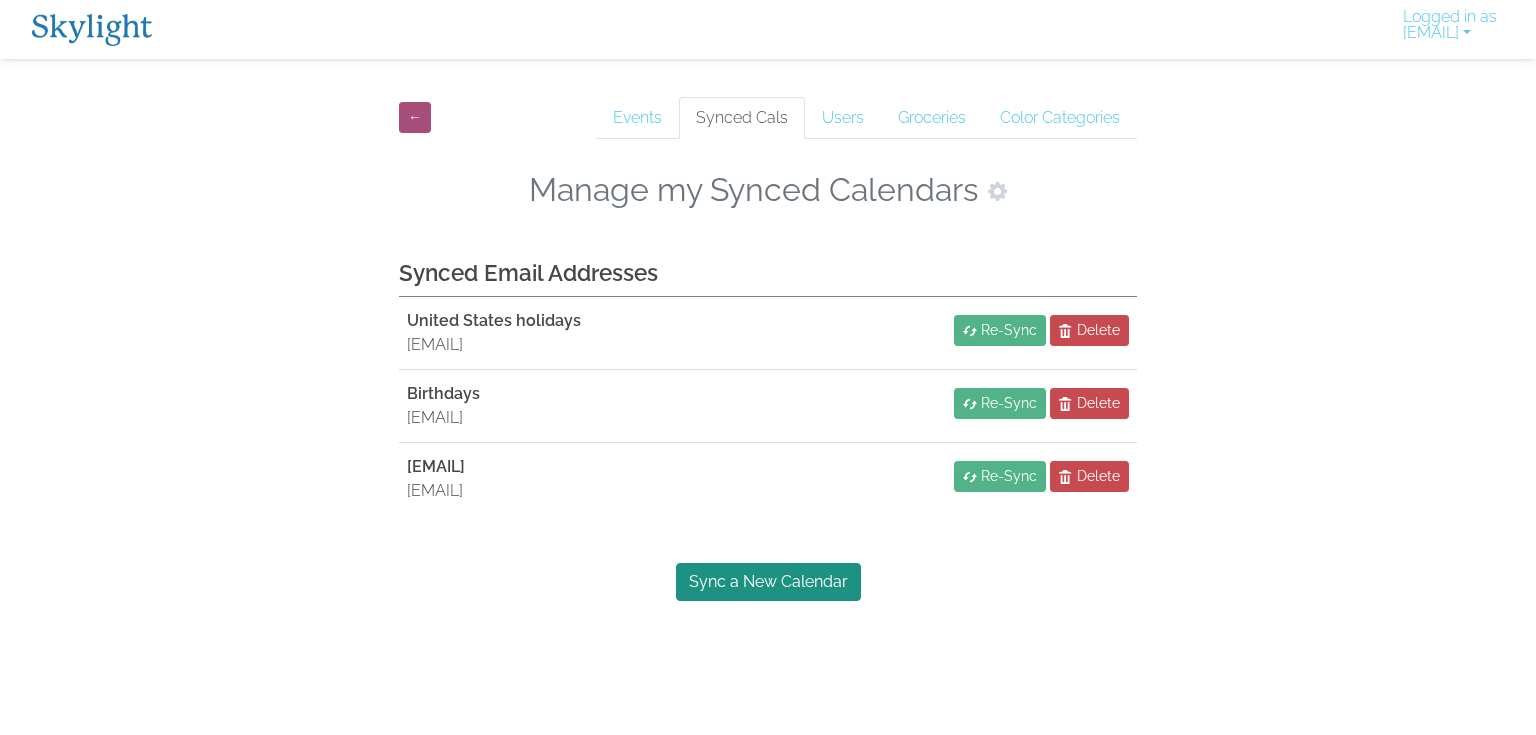 scroll, scrollTop: 0, scrollLeft: 0, axis: both 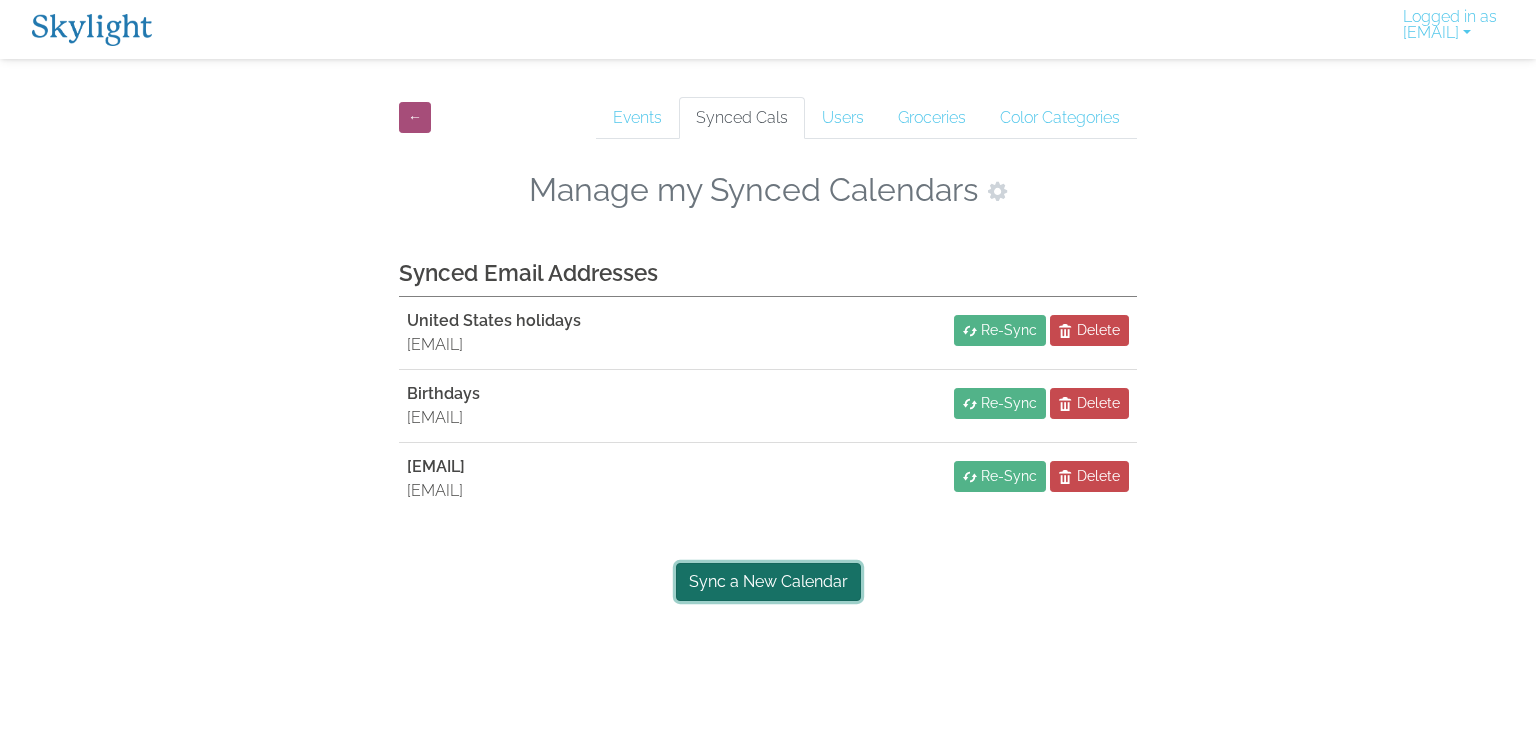 click on "Sync a New Calendar" at bounding box center [768, 582] 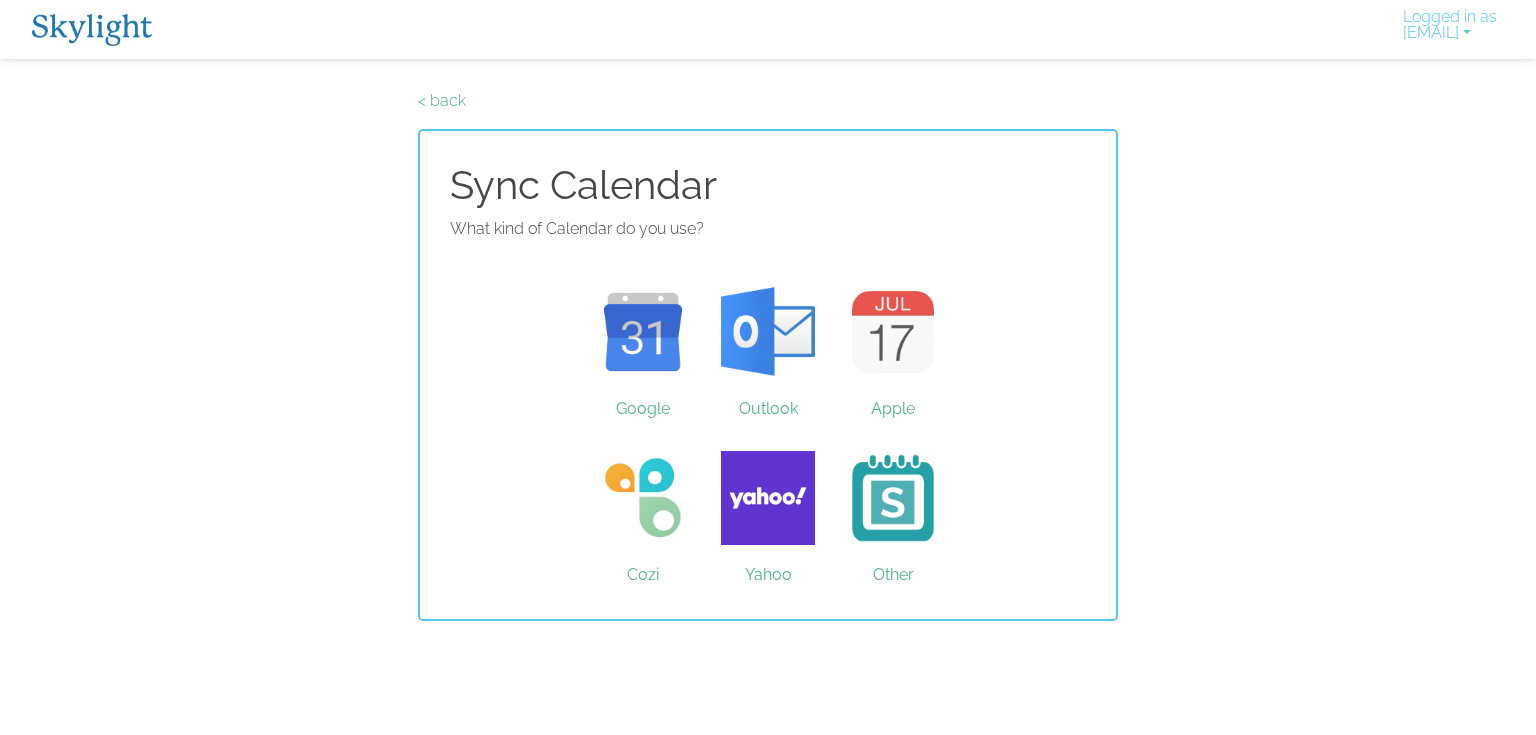 scroll, scrollTop: 0, scrollLeft: 0, axis: both 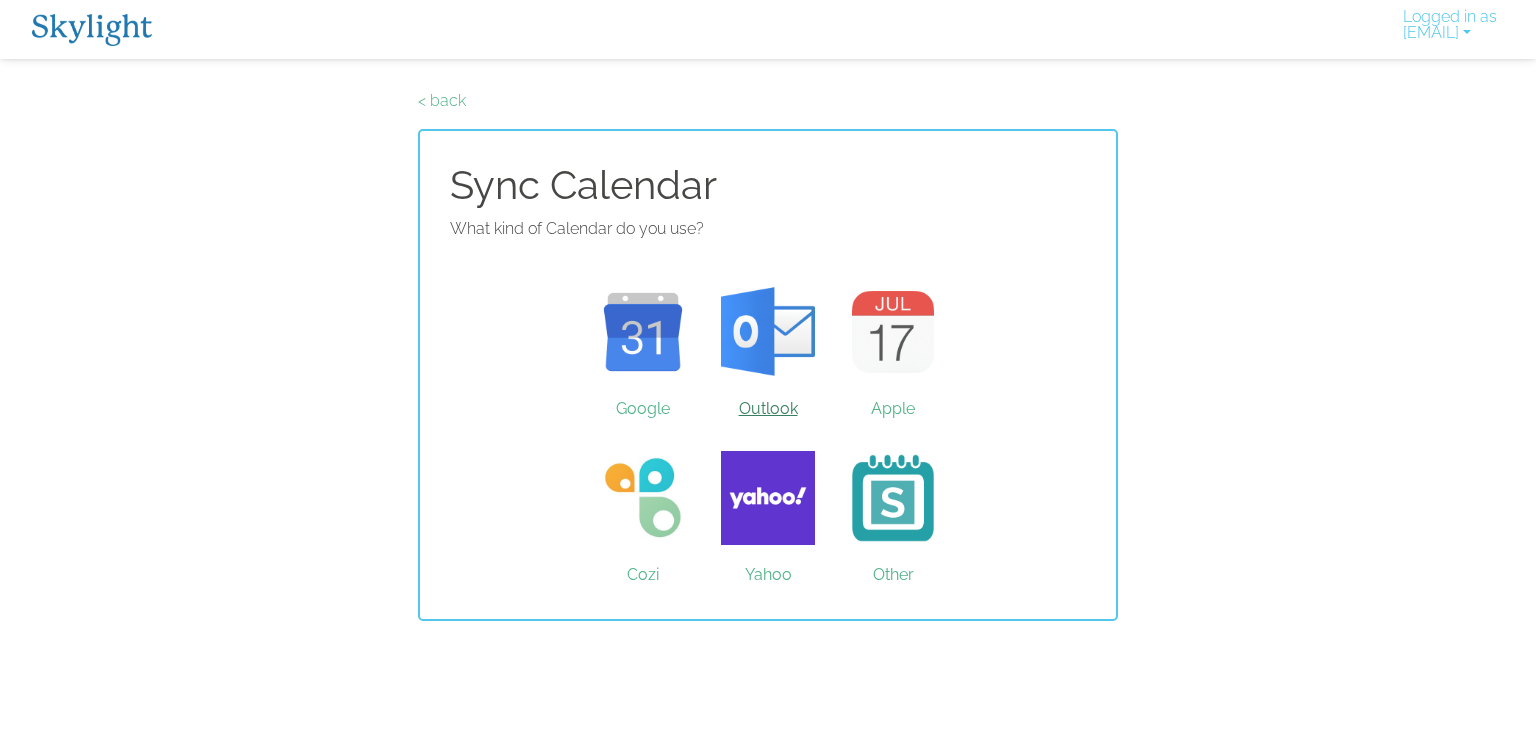 click on "Outlook" at bounding box center (768, 332) 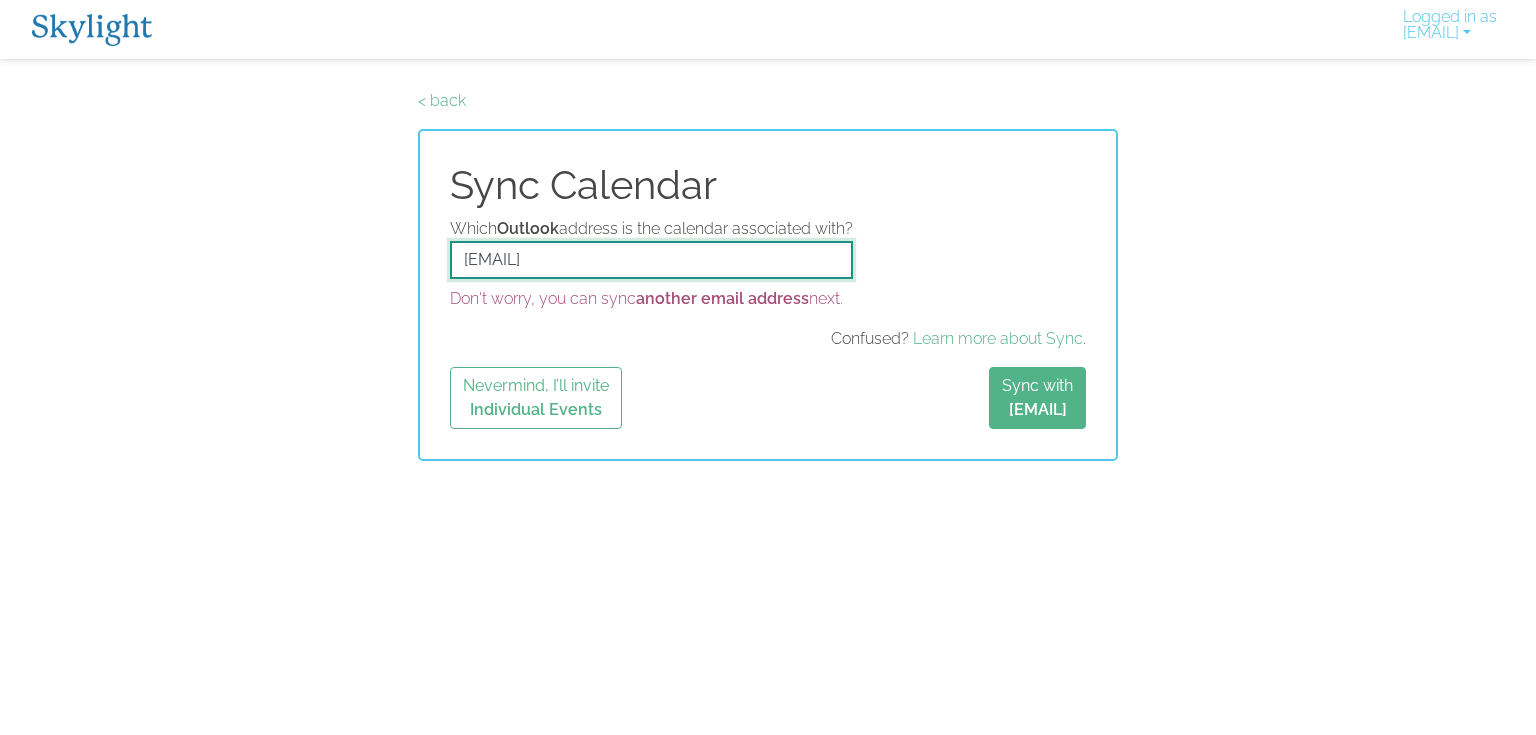 drag, startPoint x: 648, startPoint y: 262, endPoint x: 426, endPoint y: 259, distance: 222.02026 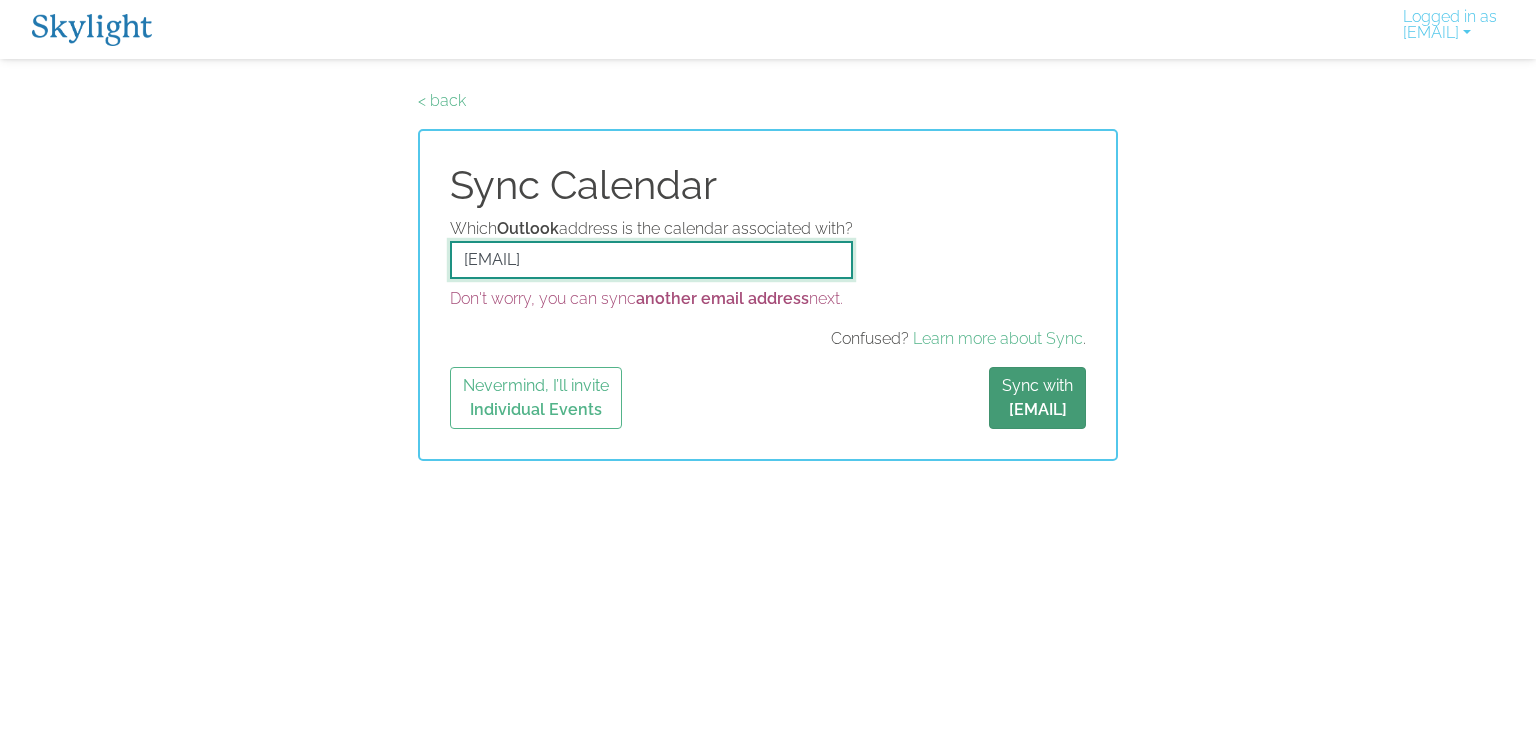 type on "LMshaiman@outlook.com" 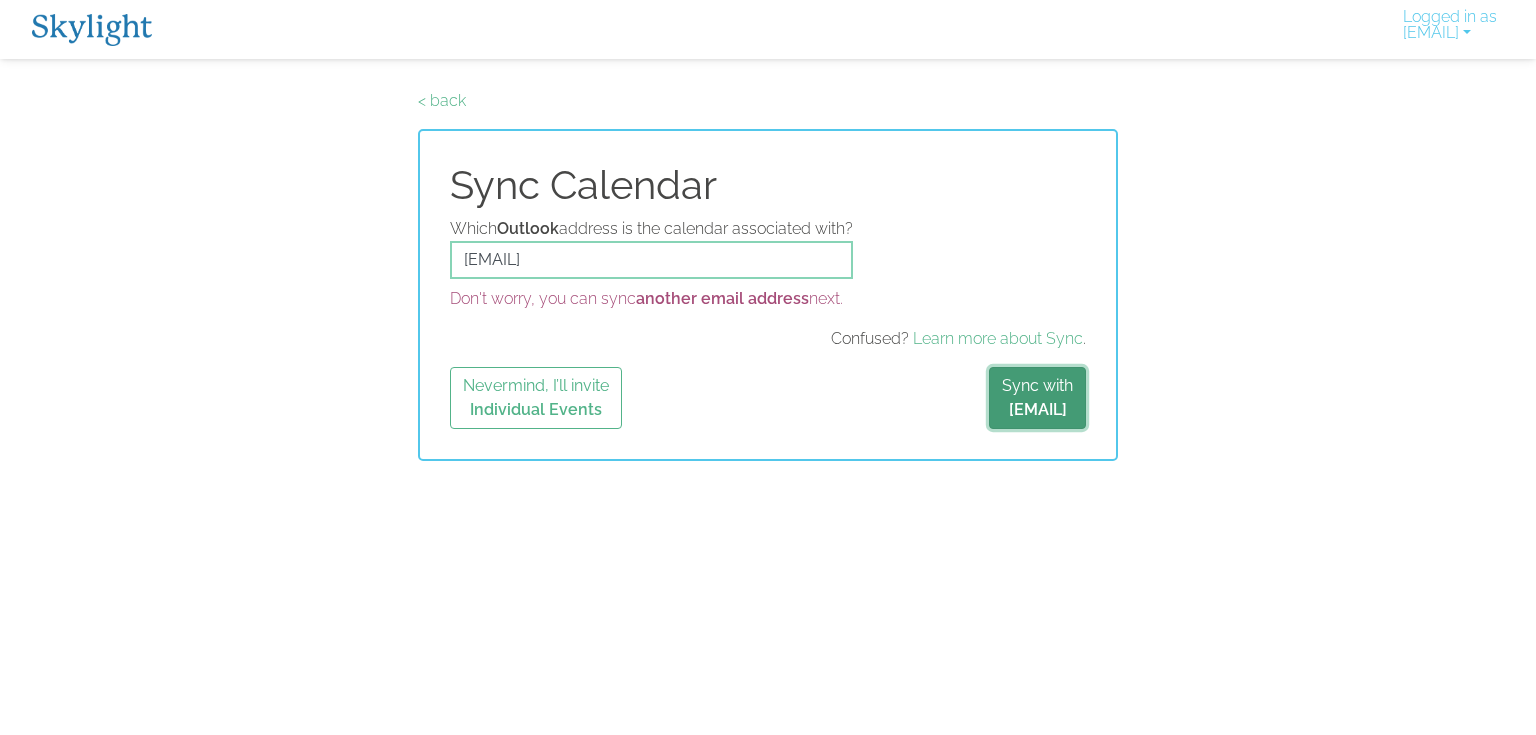 click on "Sync with  LMshaiman@outlook.com" at bounding box center [1037, 398] 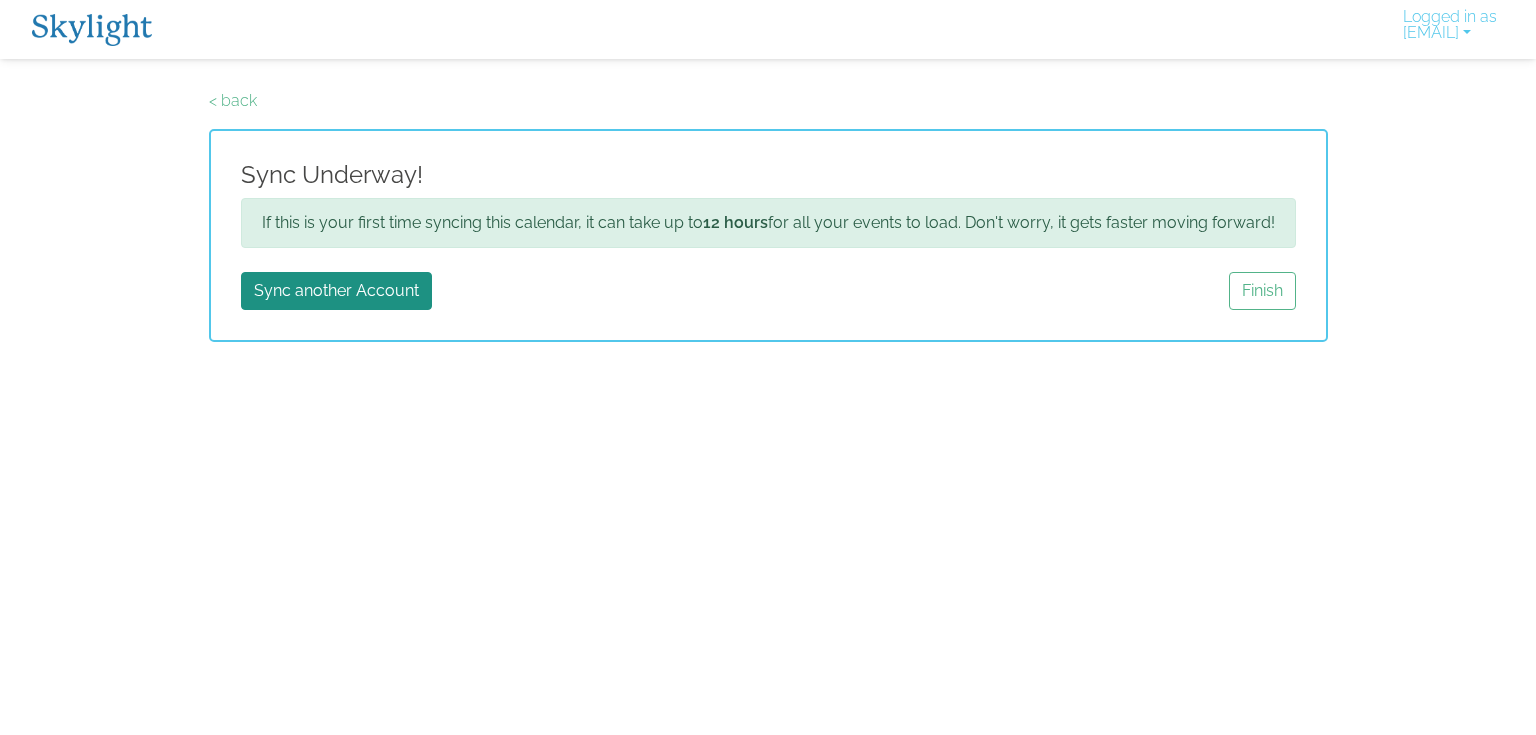 scroll, scrollTop: 0, scrollLeft: 0, axis: both 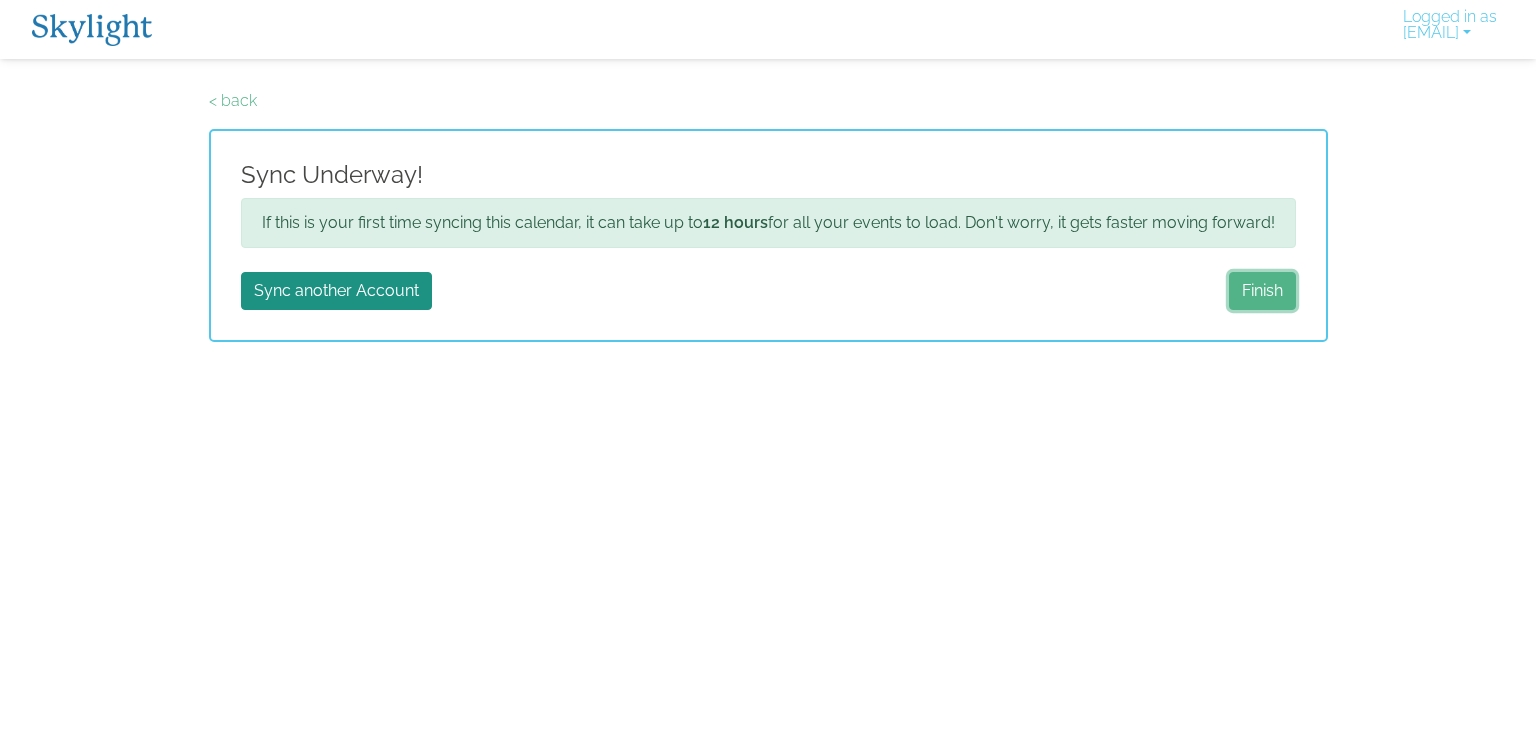 click on "Finish" at bounding box center (1262, 291) 